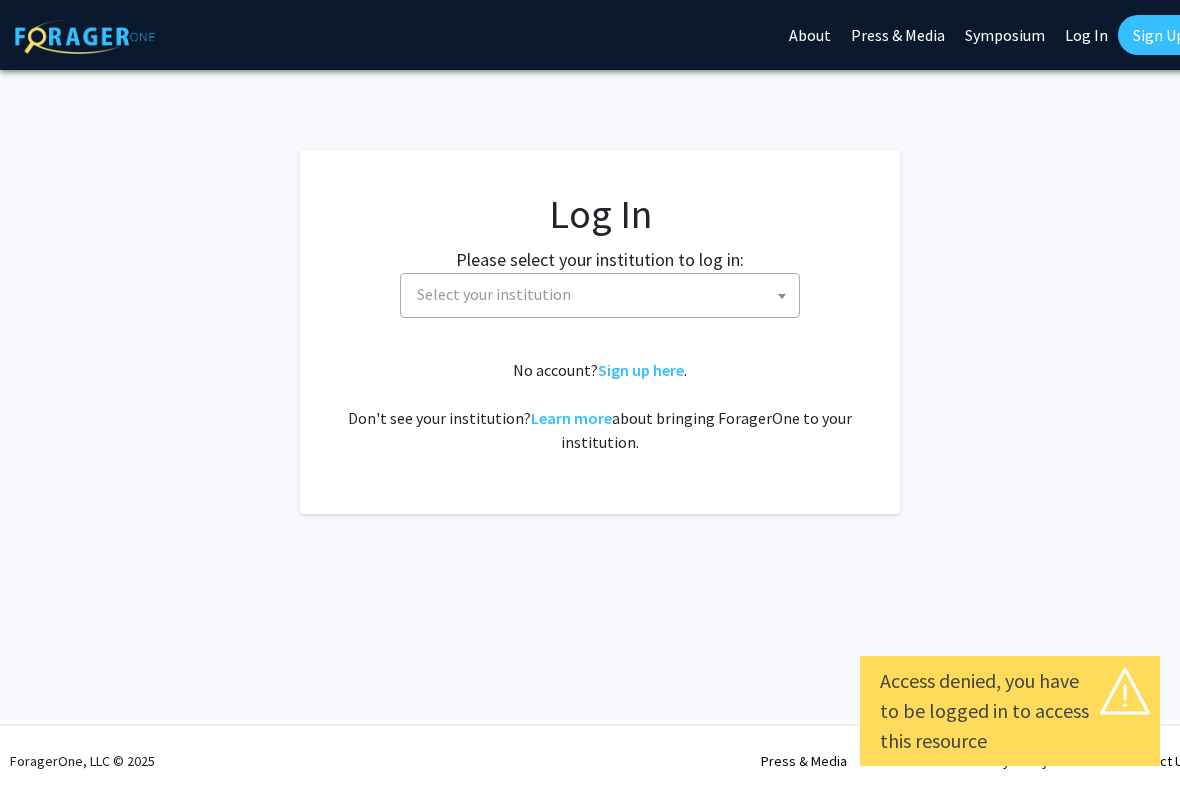 select 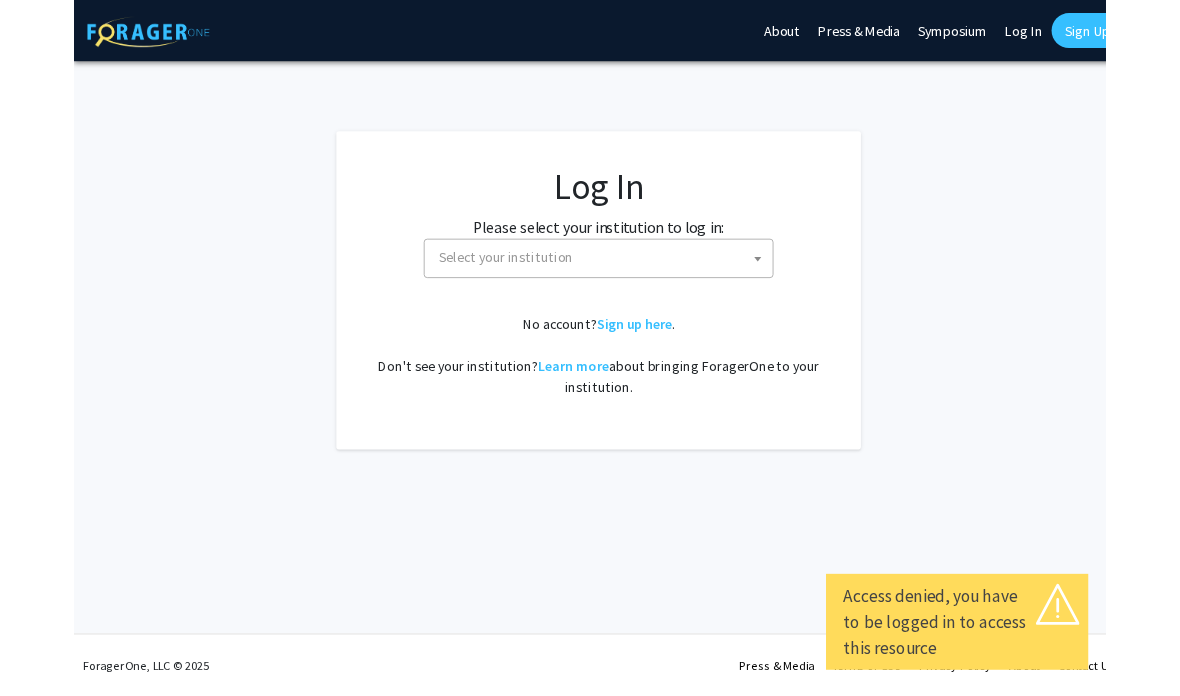 scroll, scrollTop: 0, scrollLeft: 0, axis: both 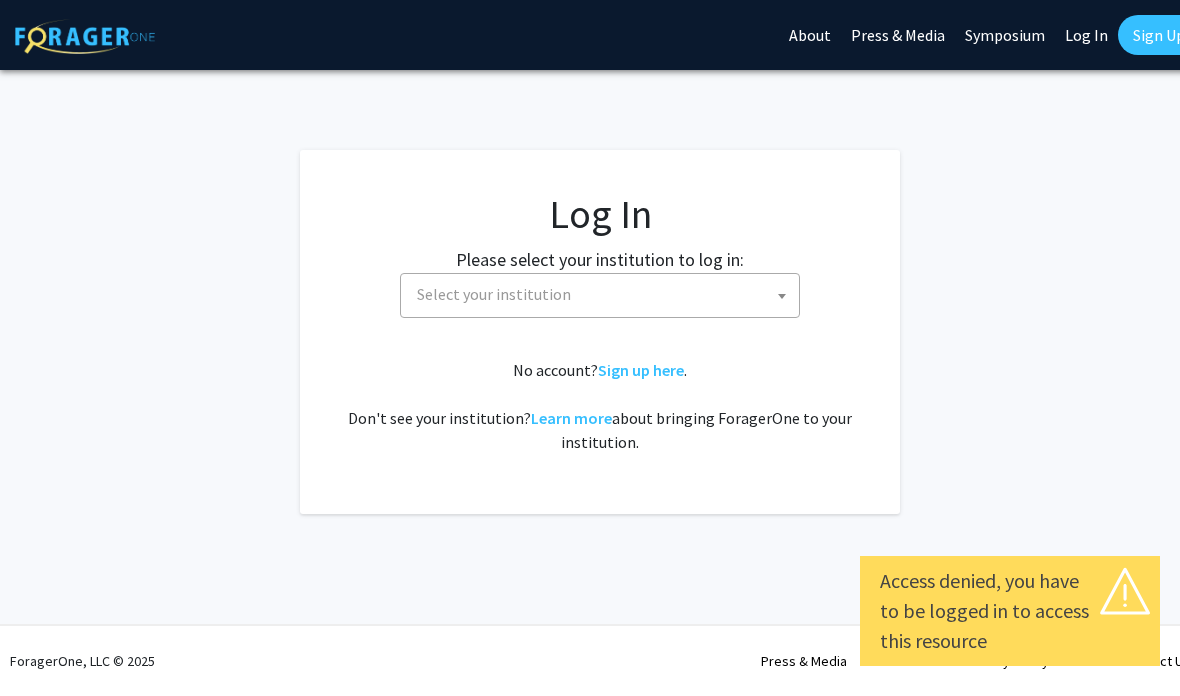 click on "Select your institution" at bounding box center (604, 294) 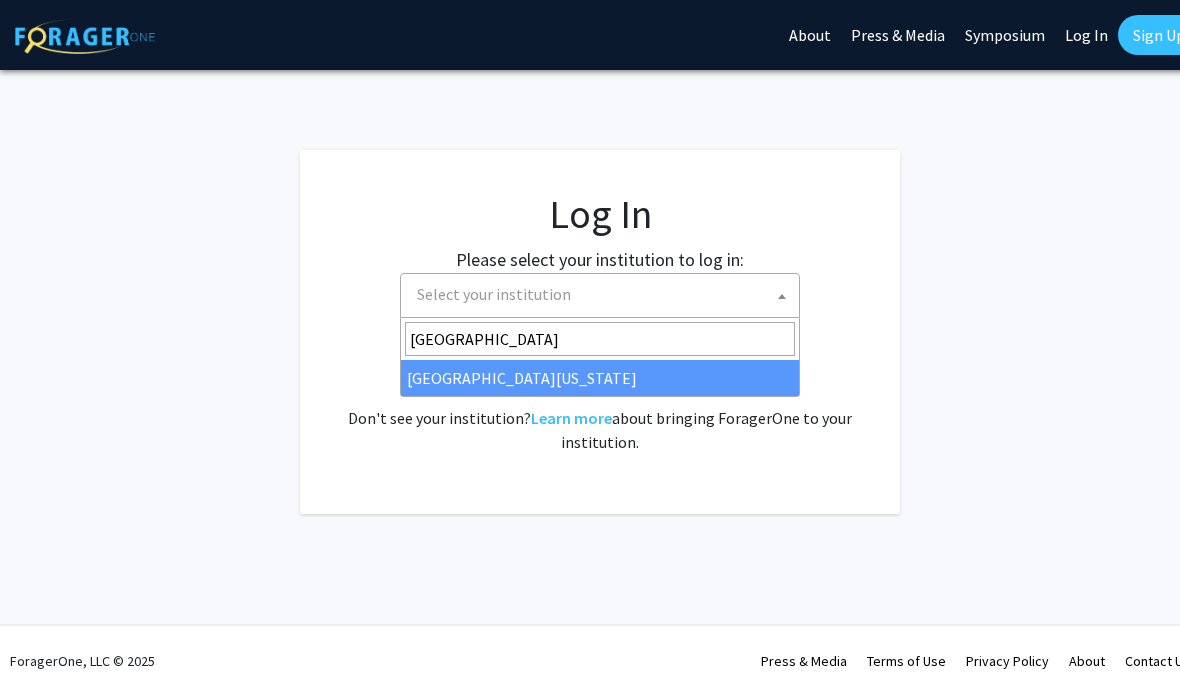 type on "[GEOGRAPHIC_DATA][US_STATE]" 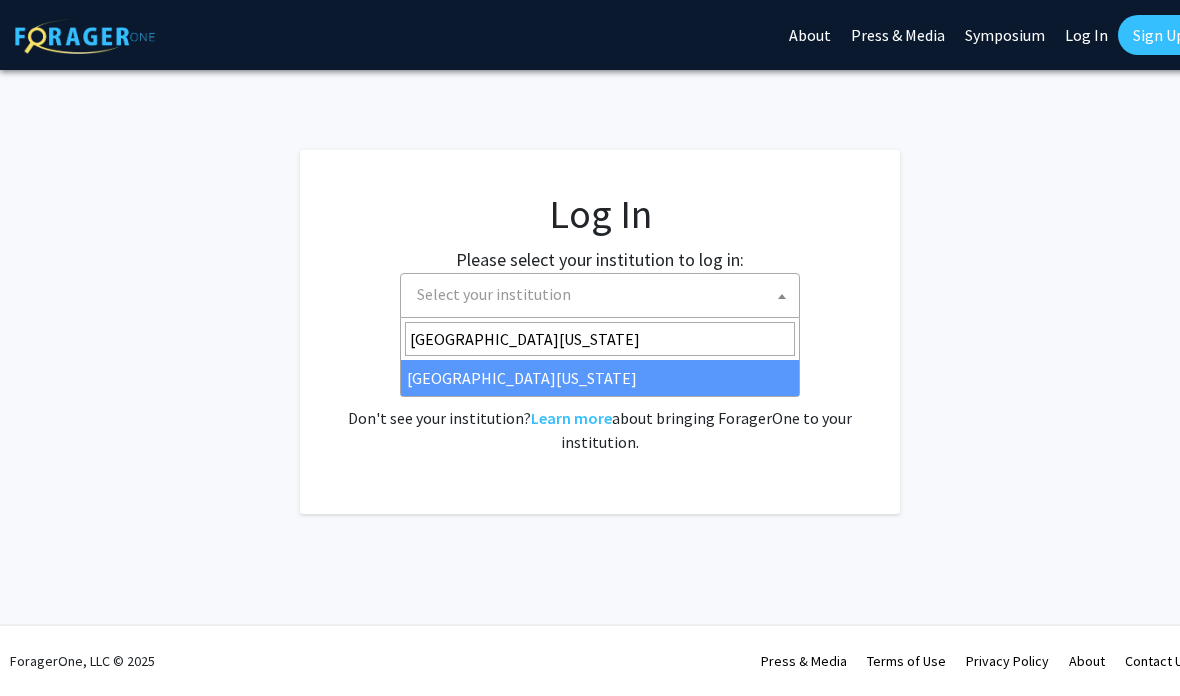 select on "13" 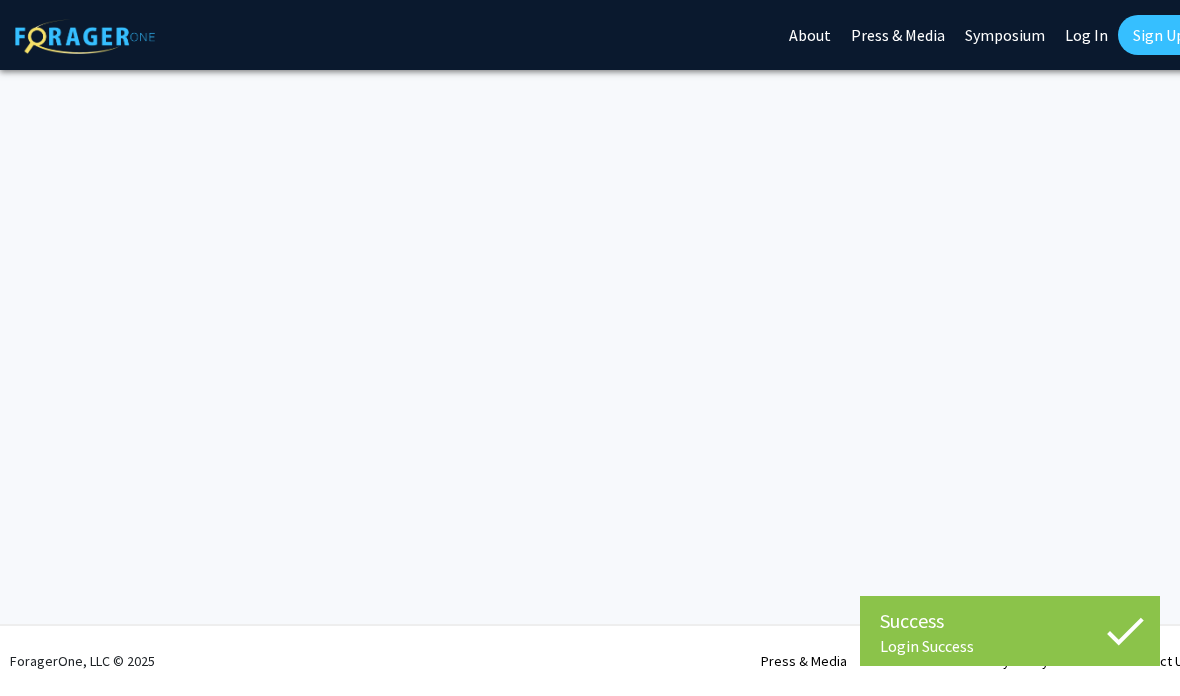 scroll, scrollTop: 0, scrollLeft: 0, axis: both 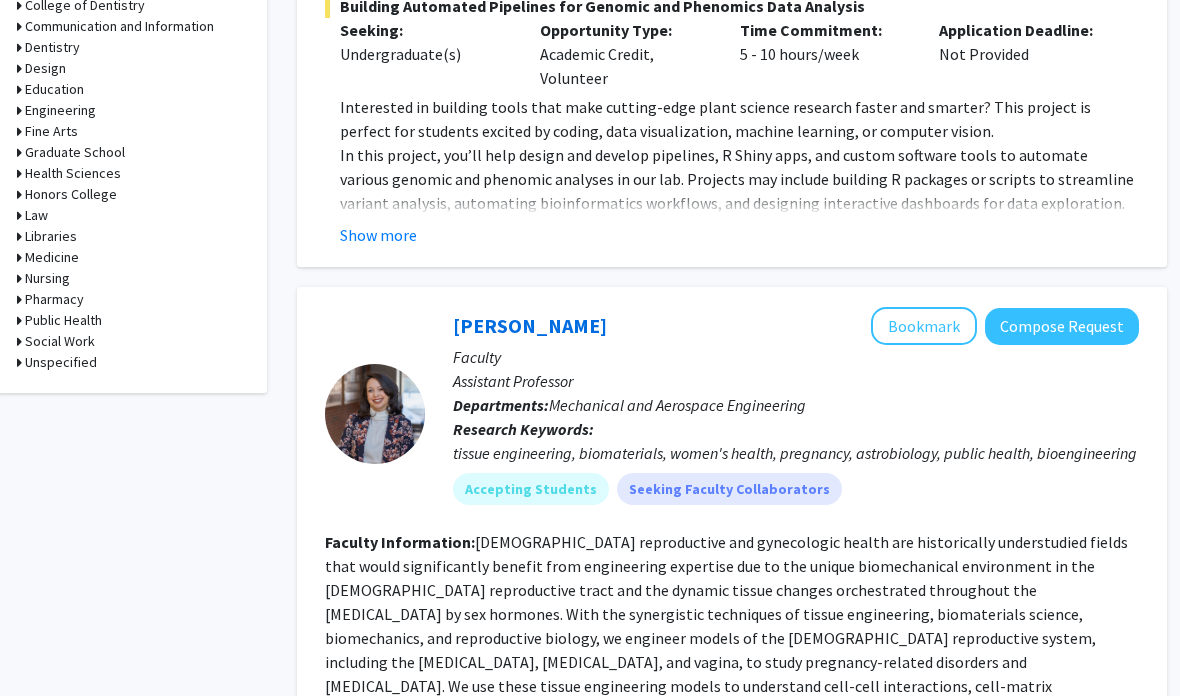 click 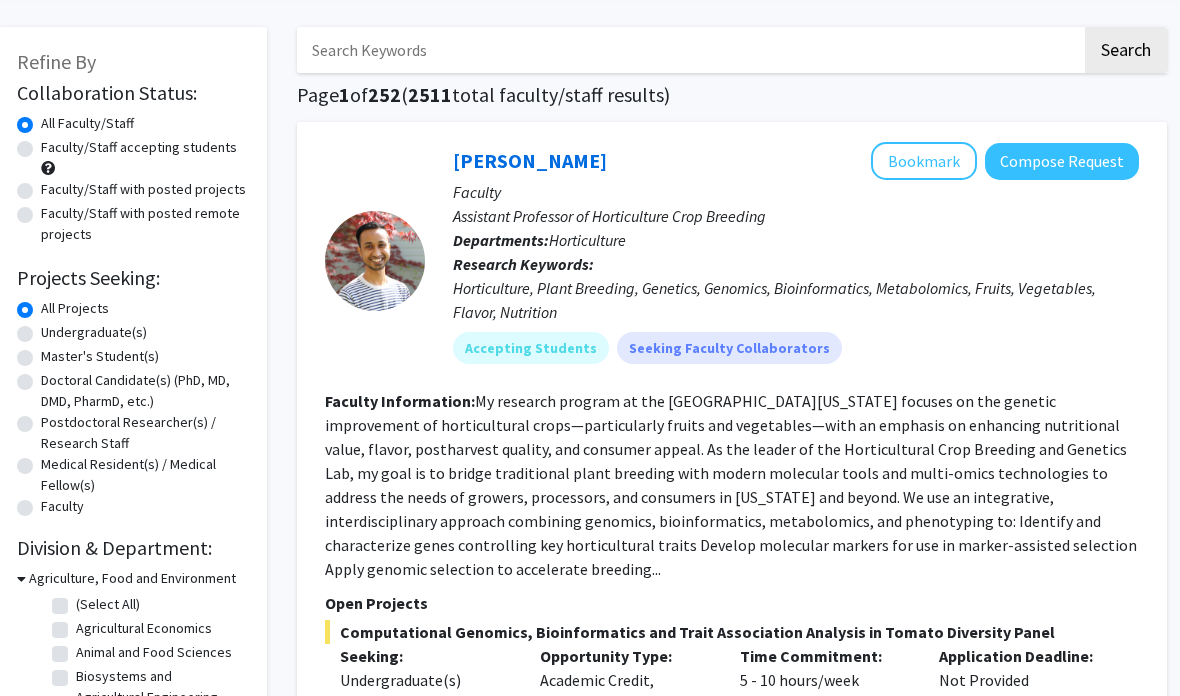 scroll, scrollTop: 74, scrollLeft: 17, axis: both 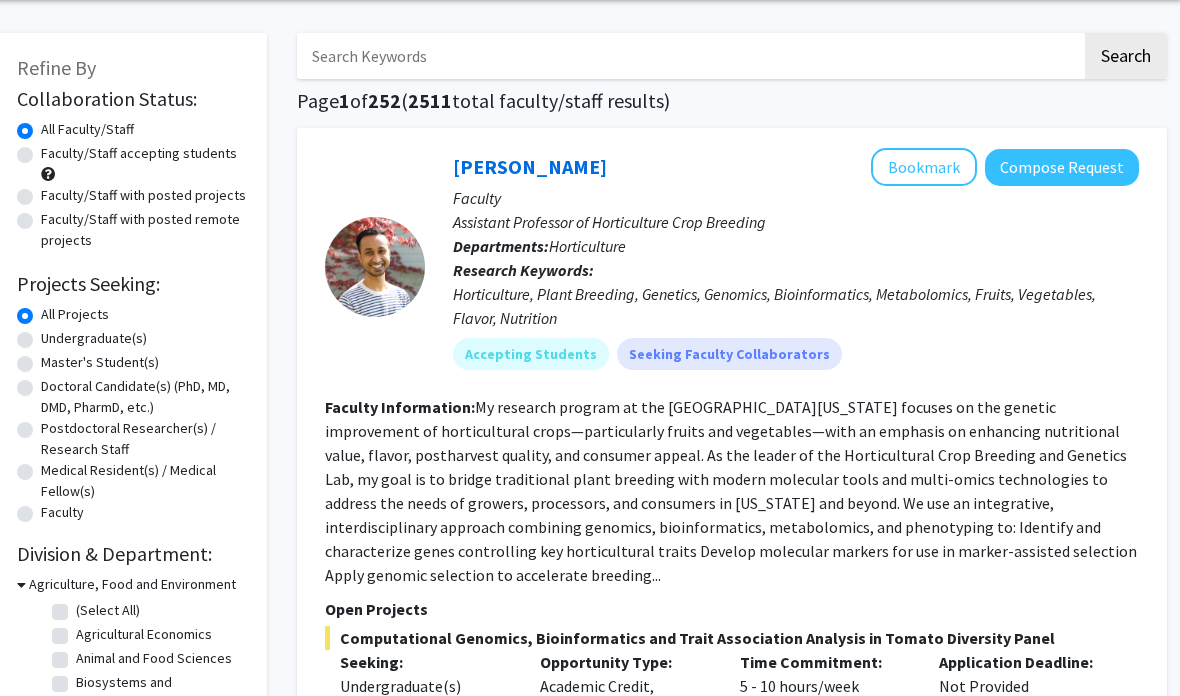 click on "Undergraduate(s)" 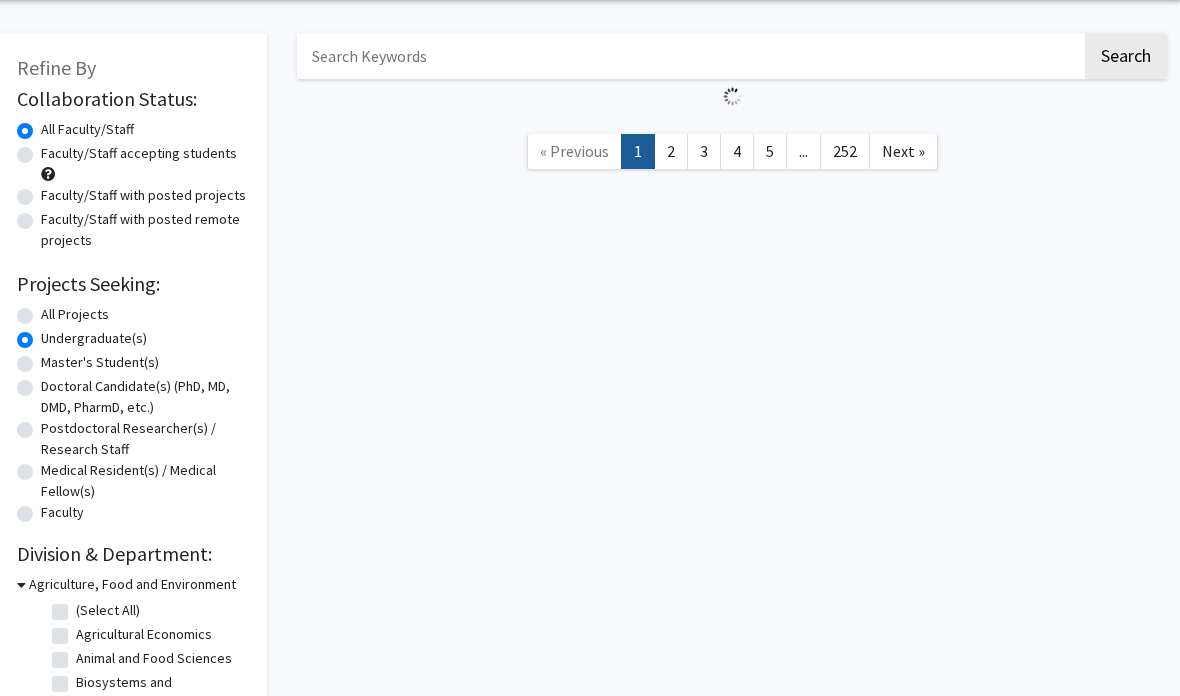 scroll, scrollTop: 74, scrollLeft: 18, axis: both 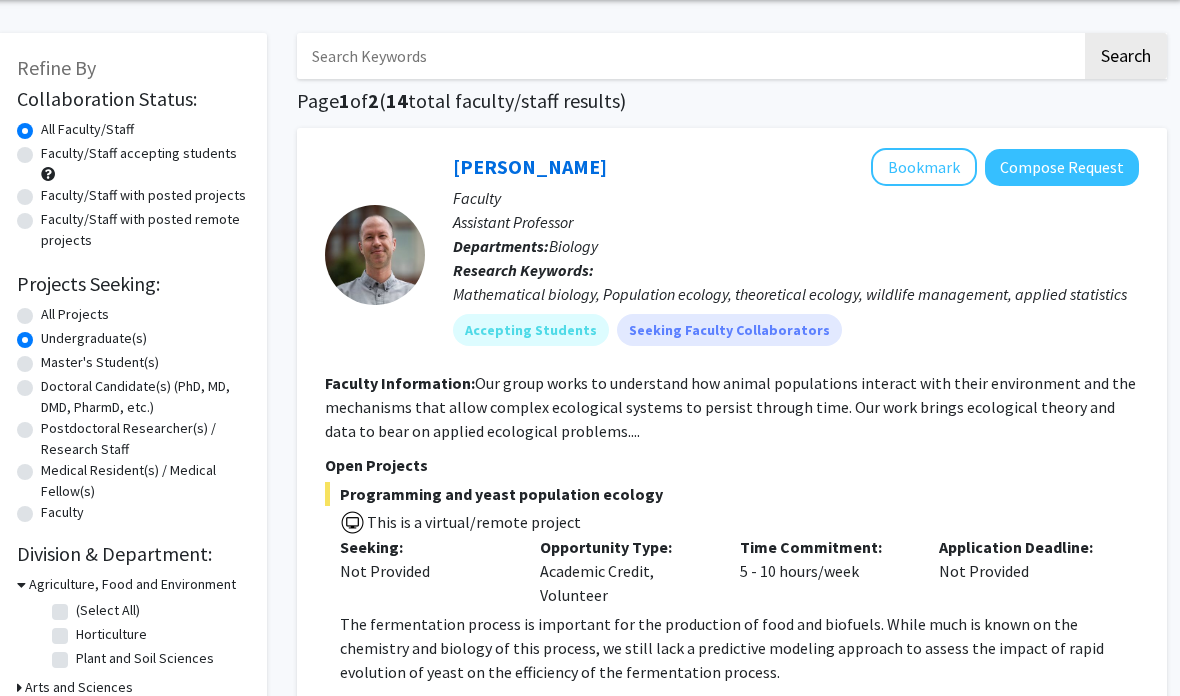 click on "Faculty/Staff accepting students" 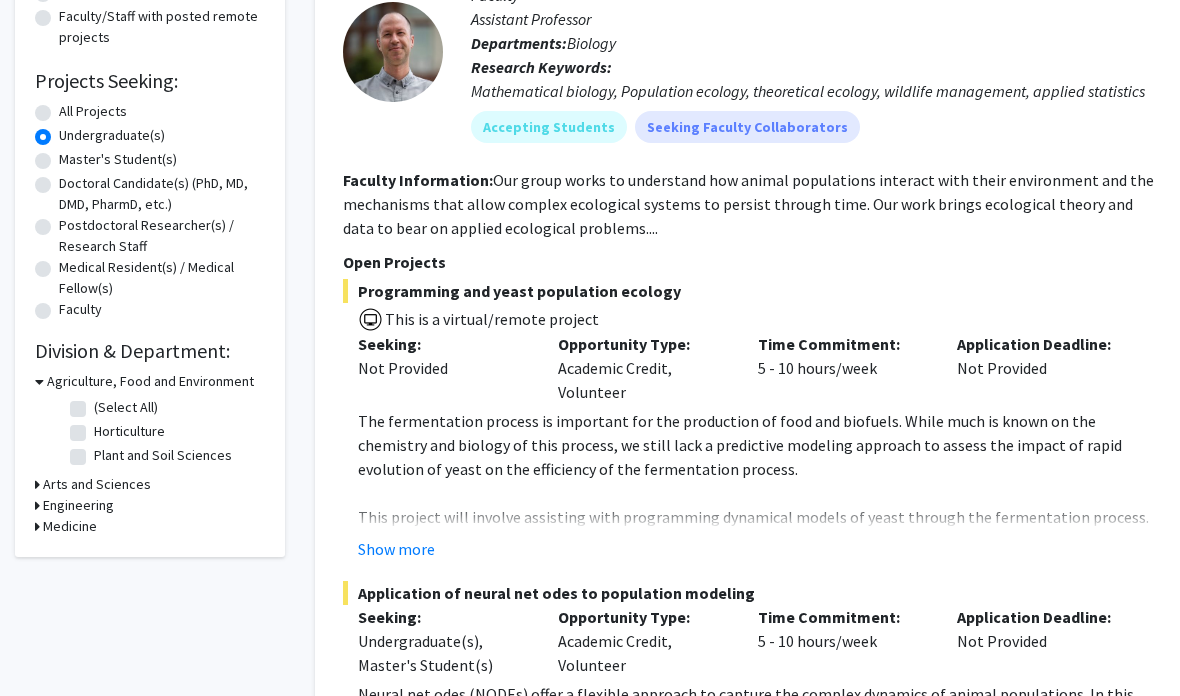 scroll, scrollTop: 302, scrollLeft: 0, axis: vertical 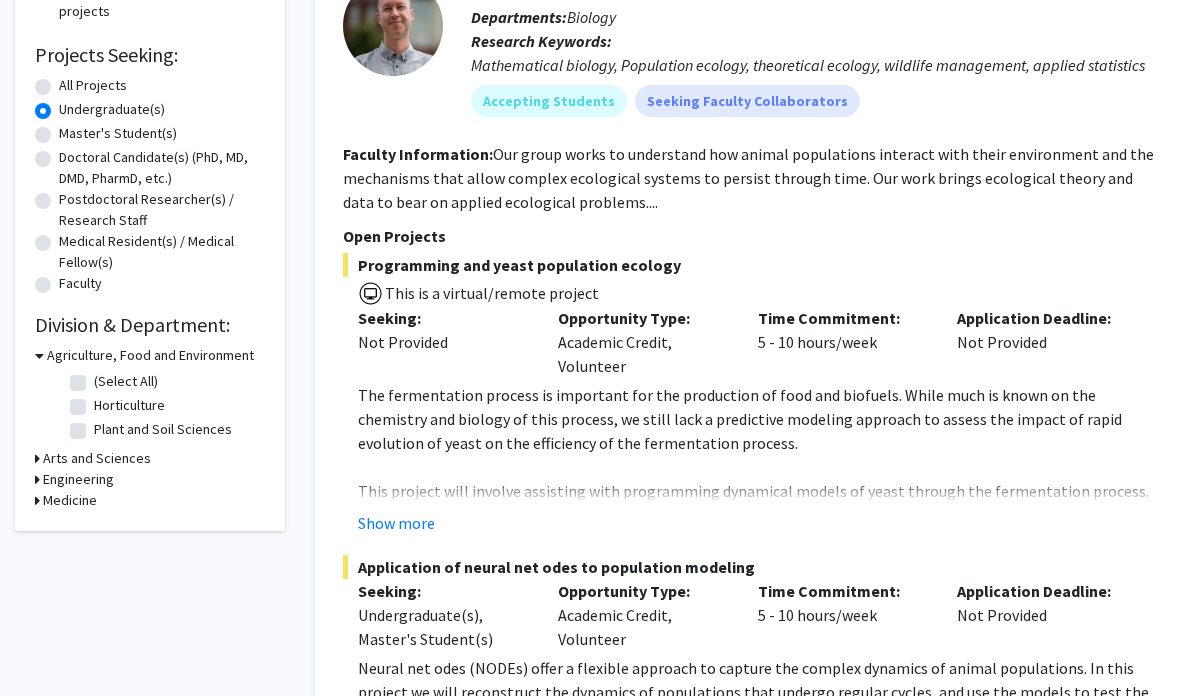 click on "Engineering" at bounding box center (78, 480) 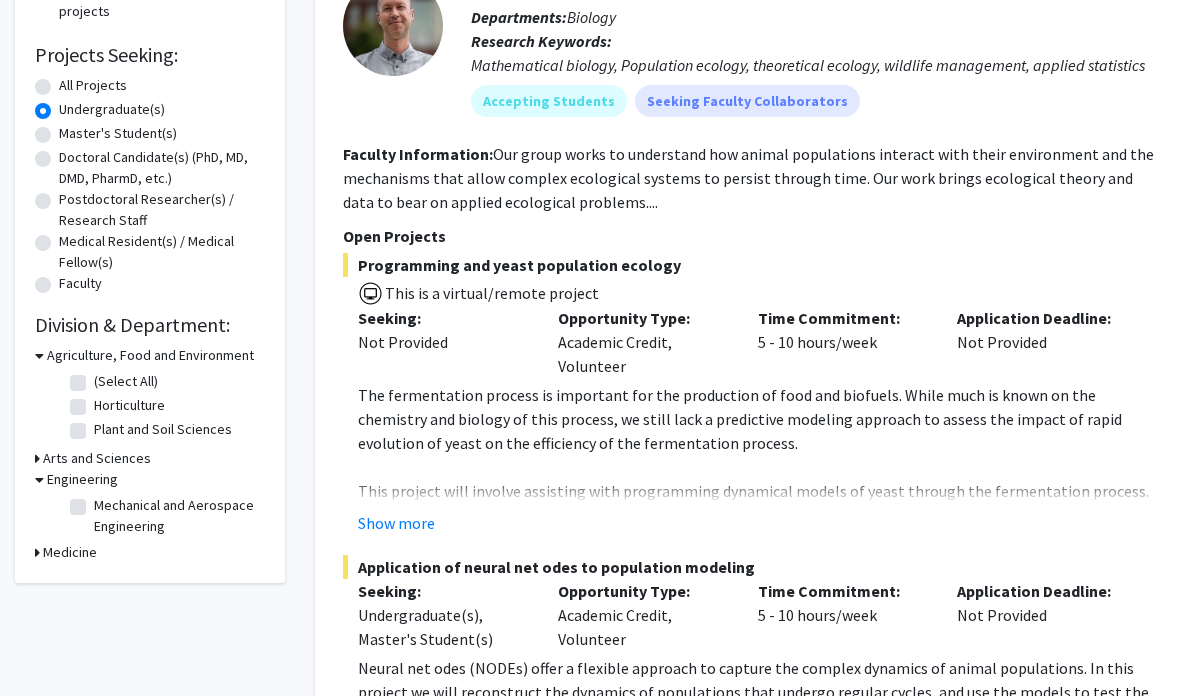scroll, scrollTop: 303, scrollLeft: 0, axis: vertical 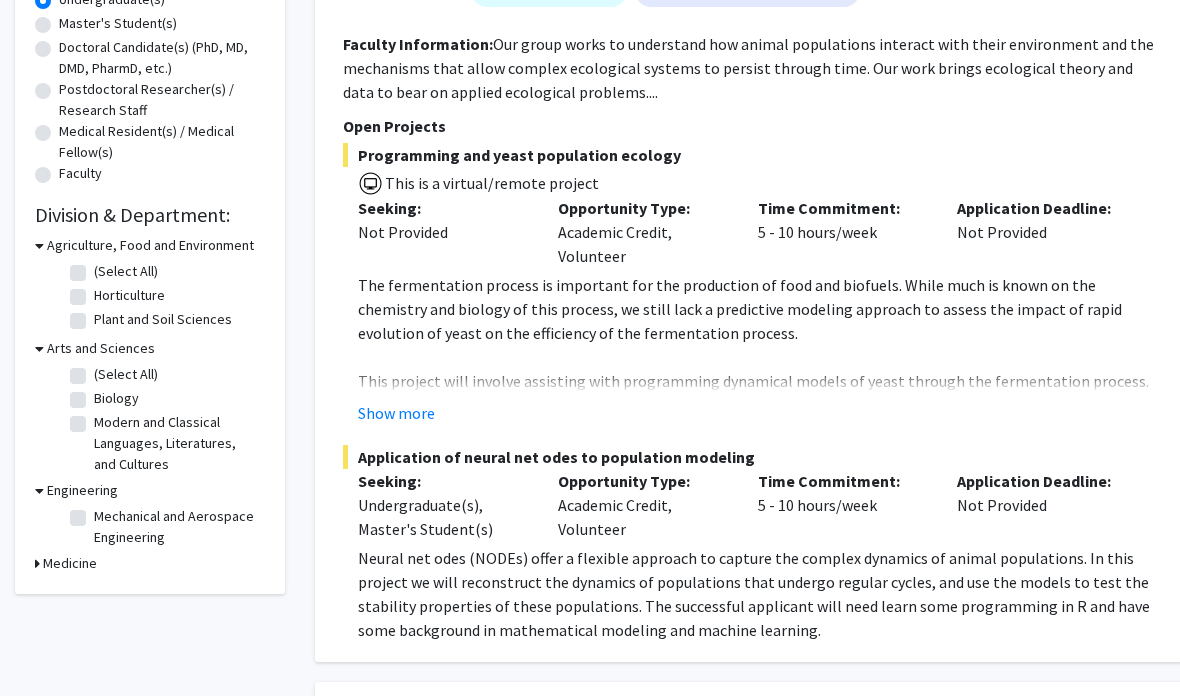 click on "Medicine" at bounding box center [70, 563] 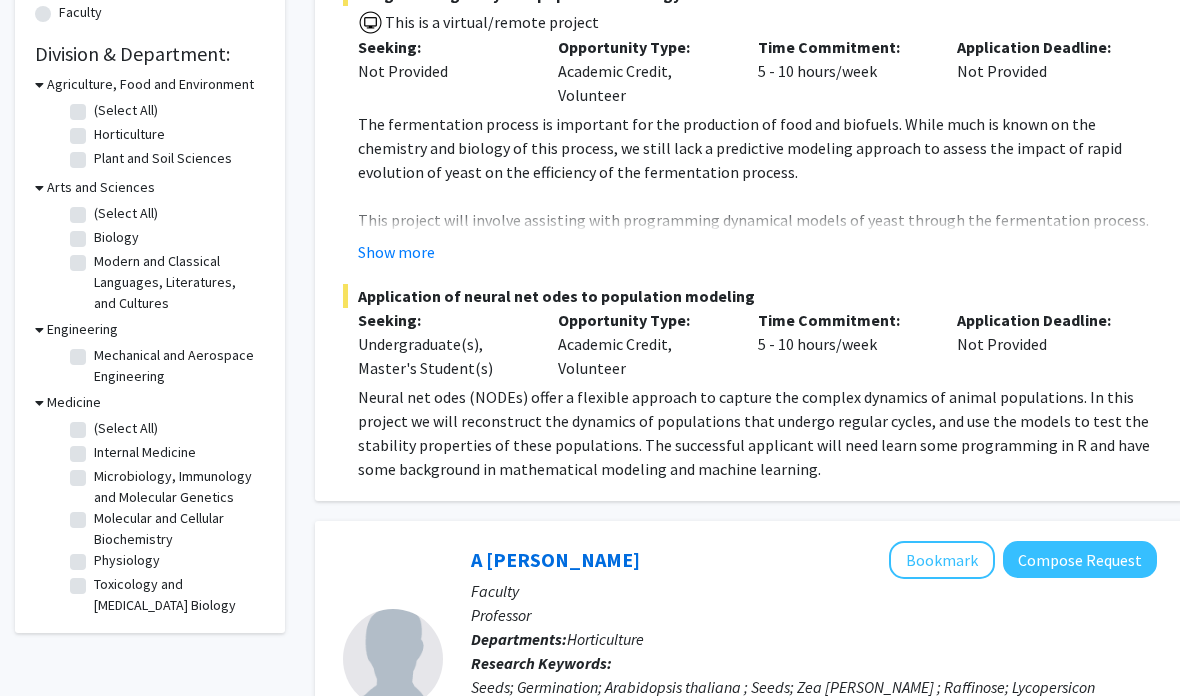 scroll, scrollTop: 580, scrollLeft: 0, axis: vertical 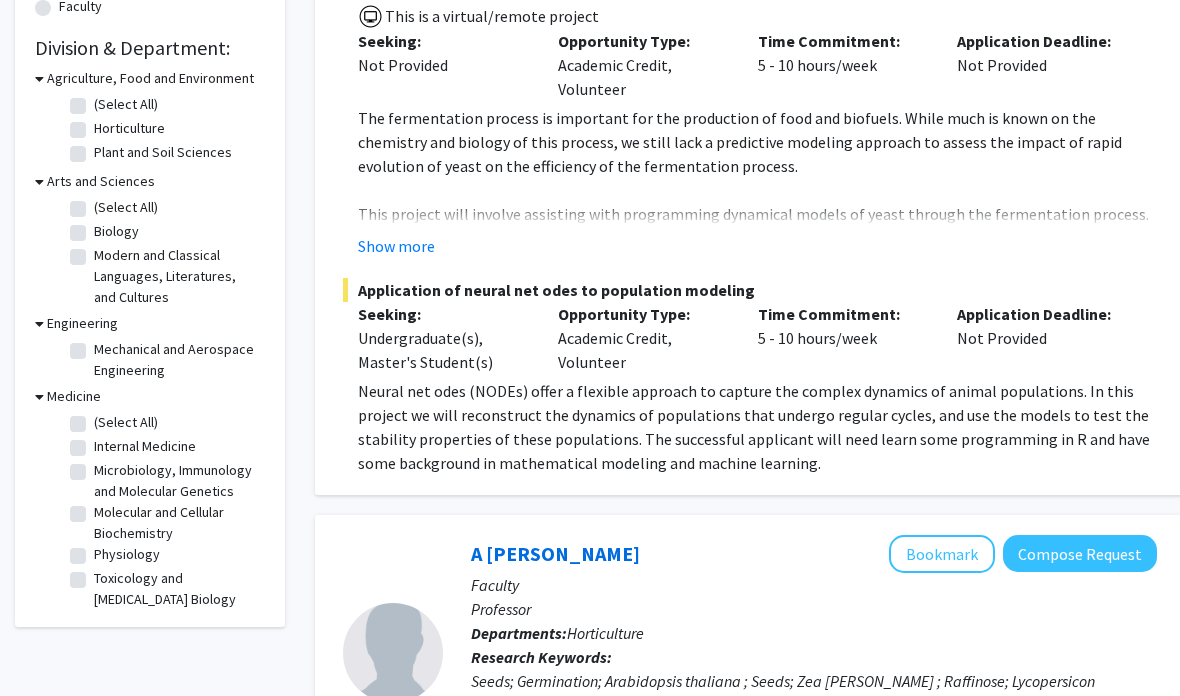 click on "Medicine" at bounding box center [74, 396] 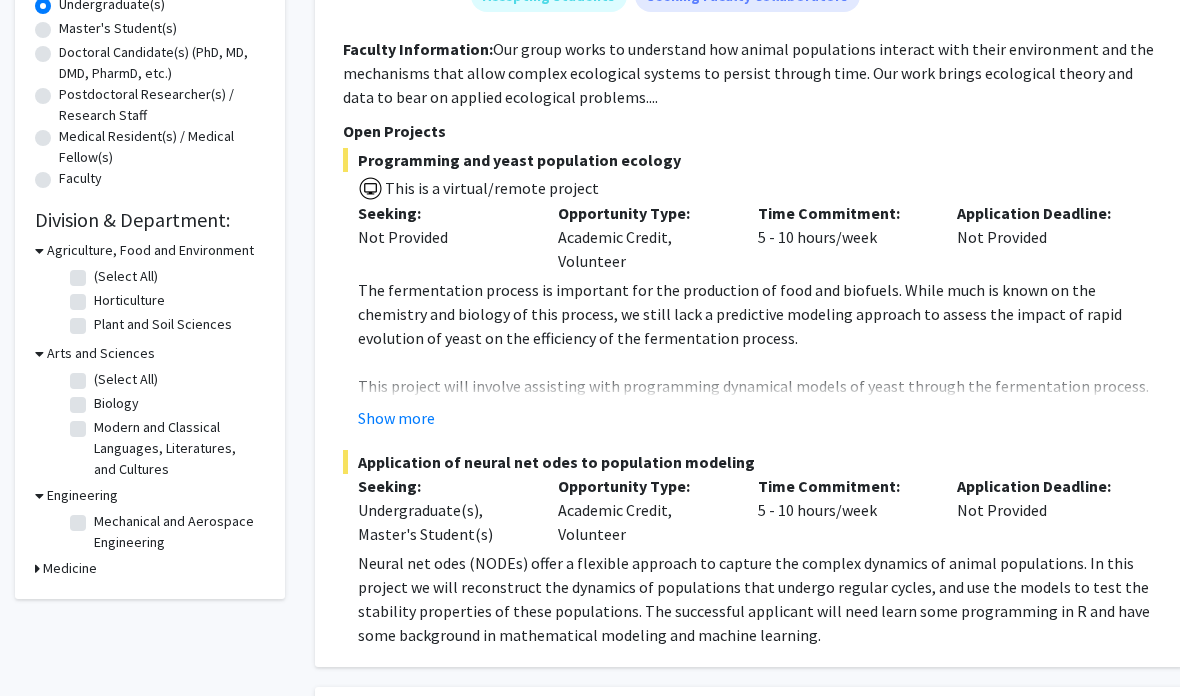 scroll, scrollTop: 408, scrollLeft: 0, axis: vertical 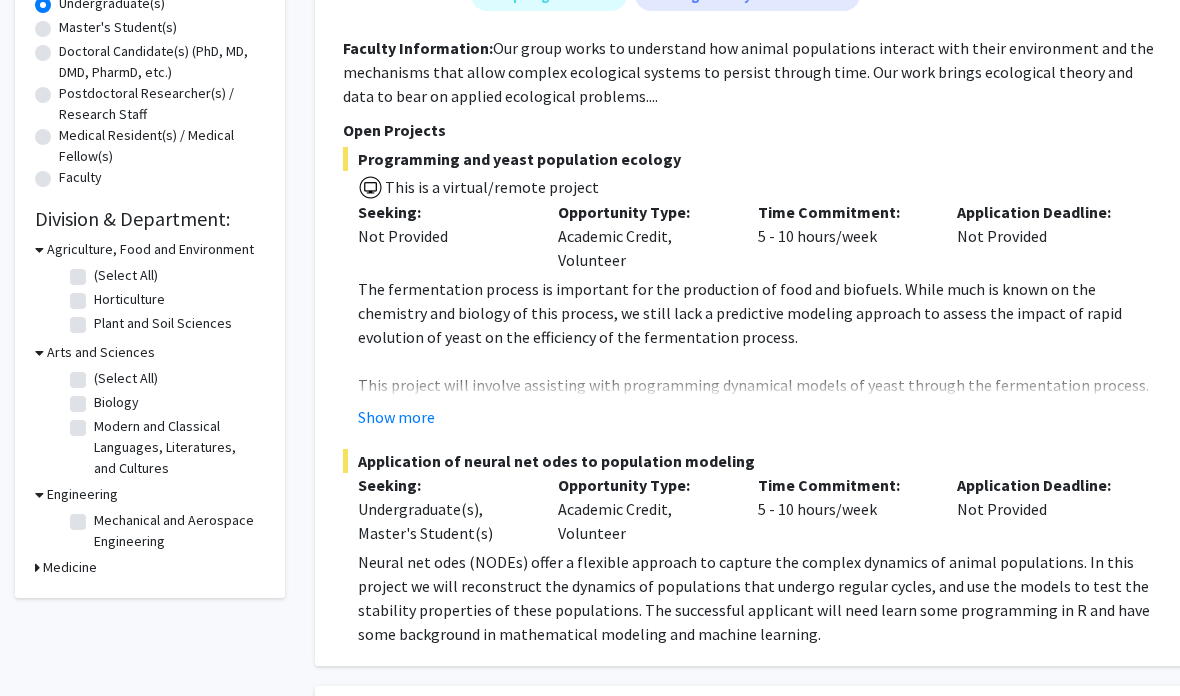 click on "Mechanical and Aerospace Engineering" 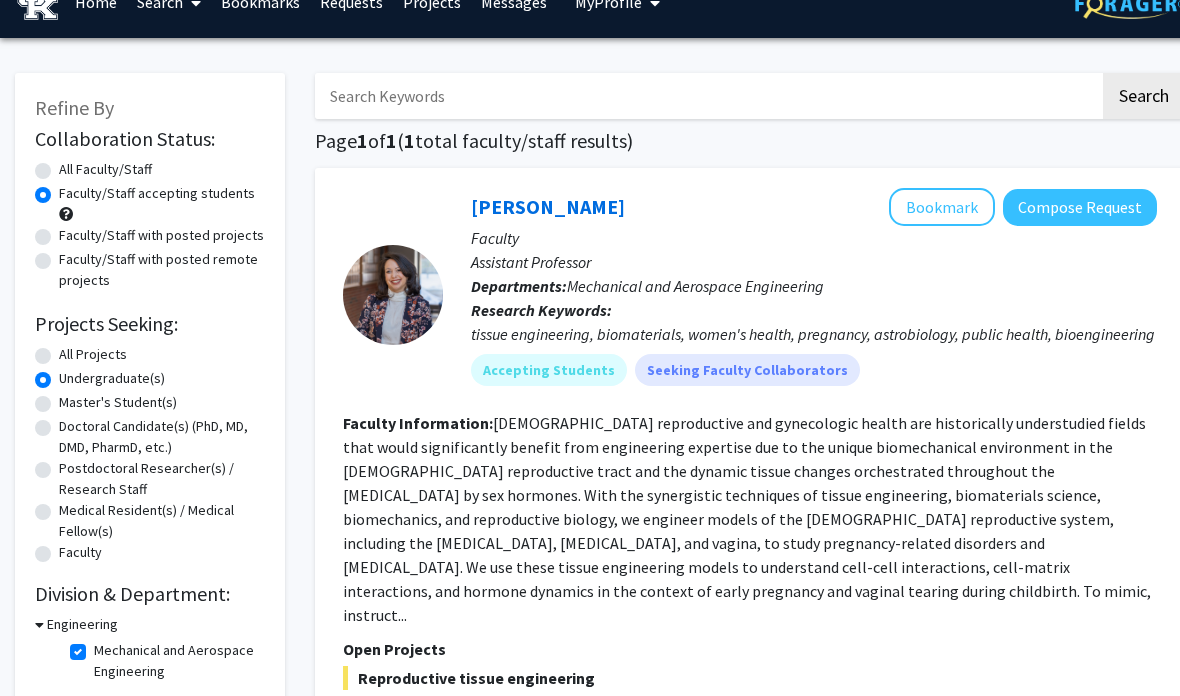 scroll, scrollTop: 194, scrollLeft: 0, axis: vertical 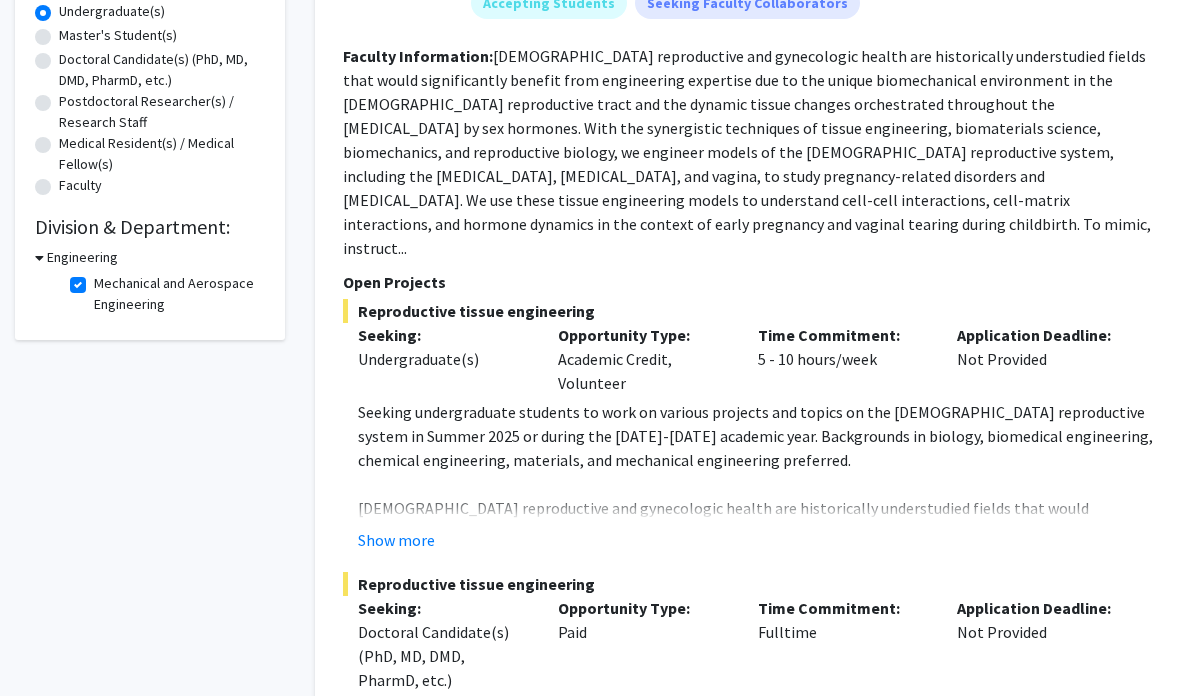 click on "Show more" 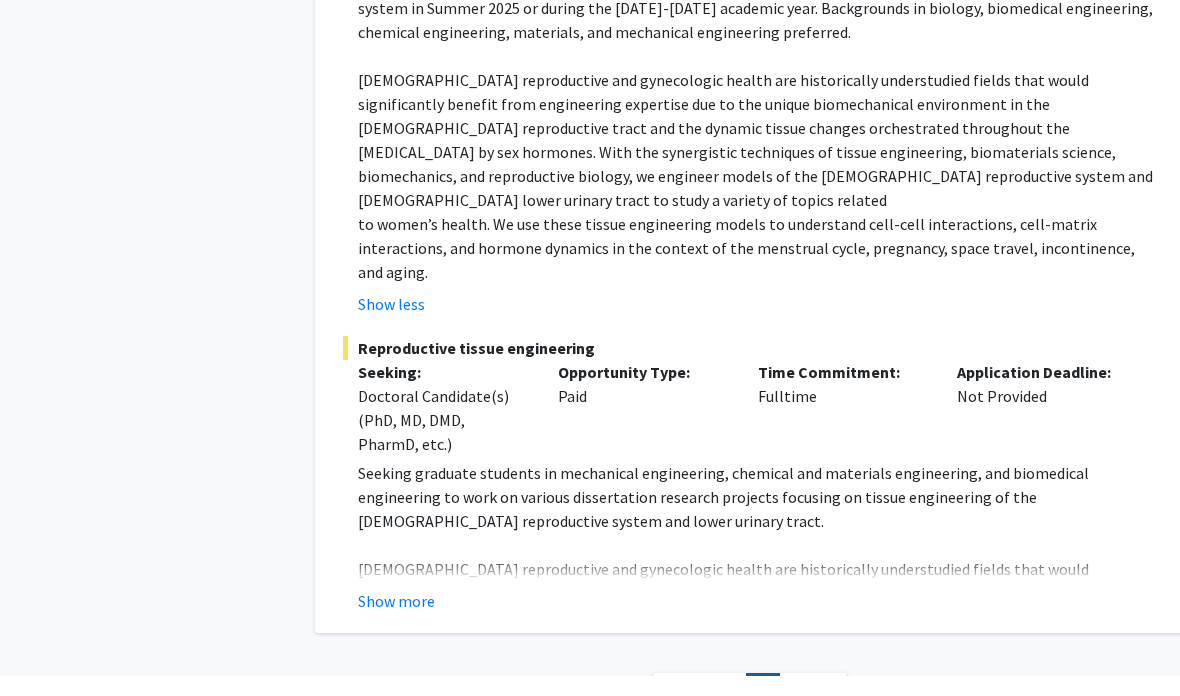 scroll, scrollTop: 809, scrollLeft: 0, axis: vertical 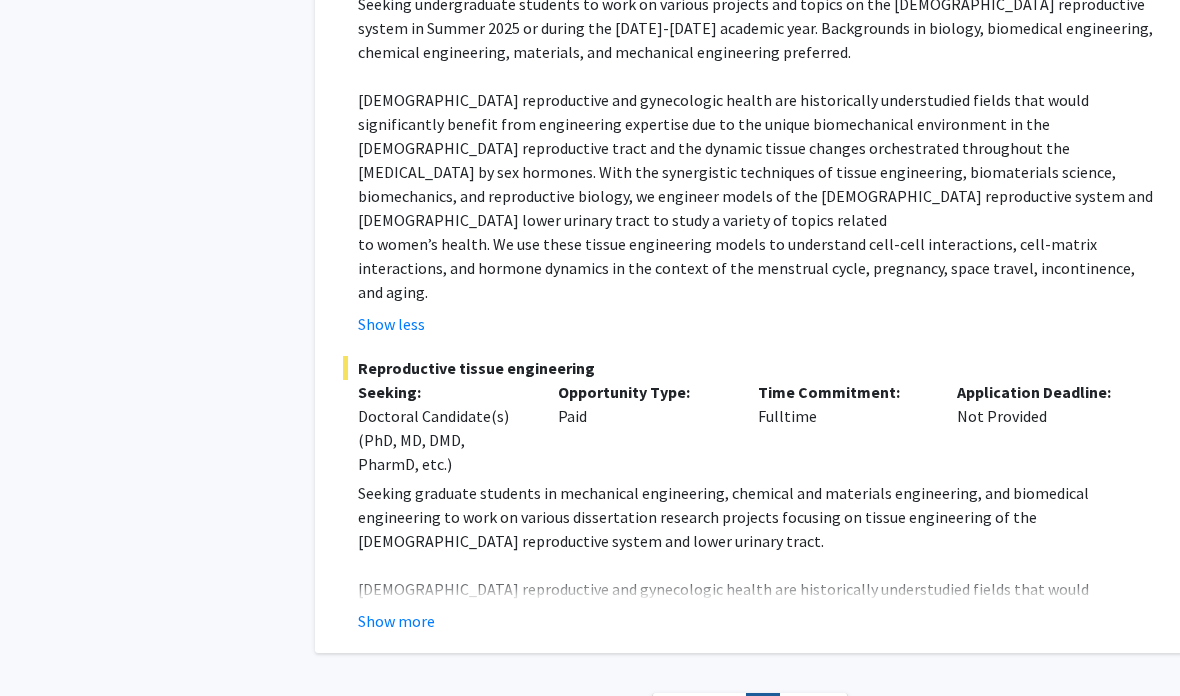 click on "Seeking graduate students in mechanical engineering, chemical and materials engineering, and biomedical engineering to work on various dissertation research projects focusing on tissue engineering of the [DEMOGRAPHIC_DATA] reproductive system and lower urinary tract." 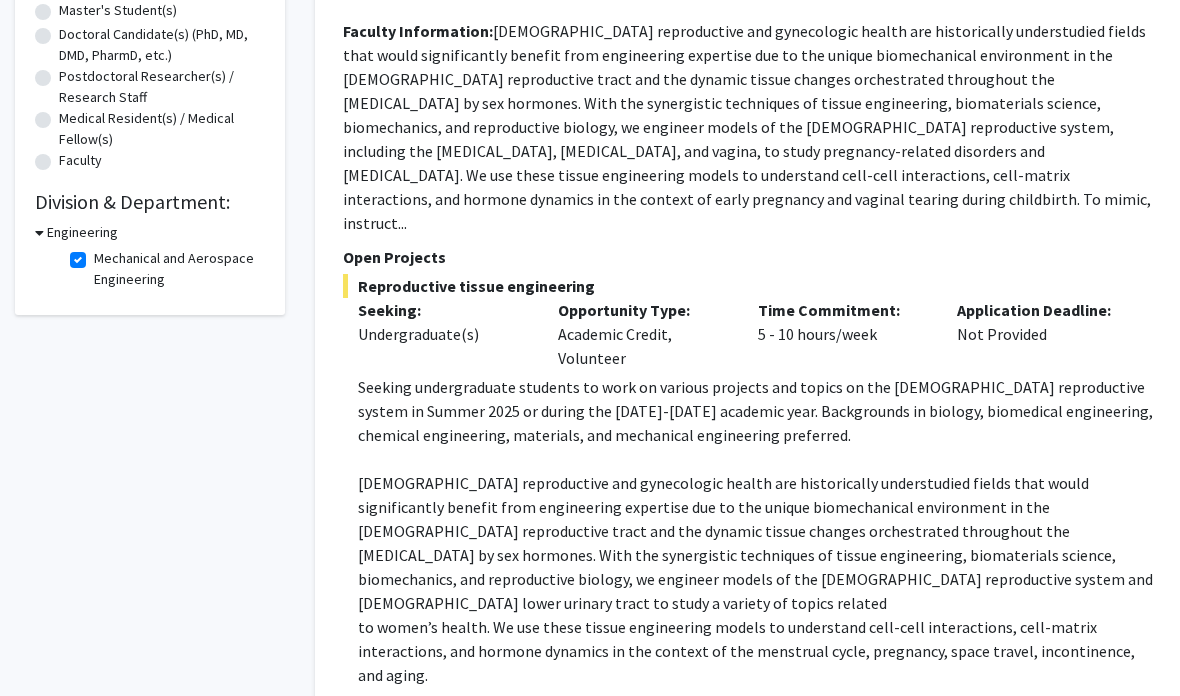scroll, scrollTop: 226, scrollLeft: 0, axis: vertical 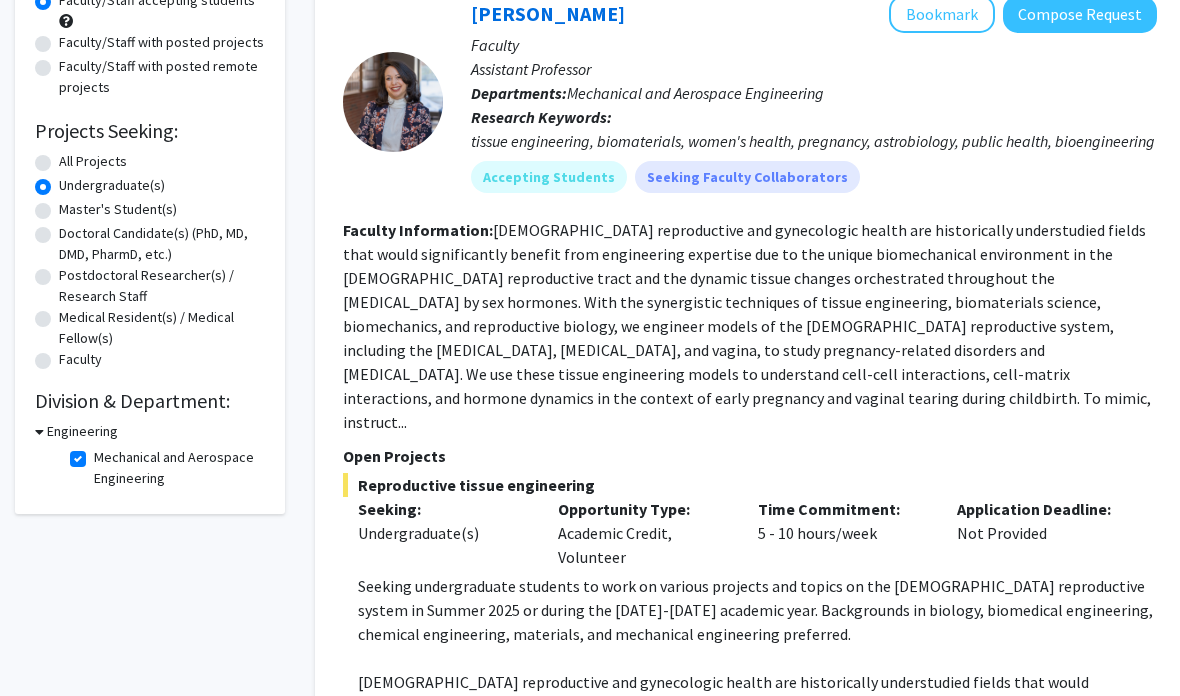 click on "Mechanical and Aerospace Engineering" 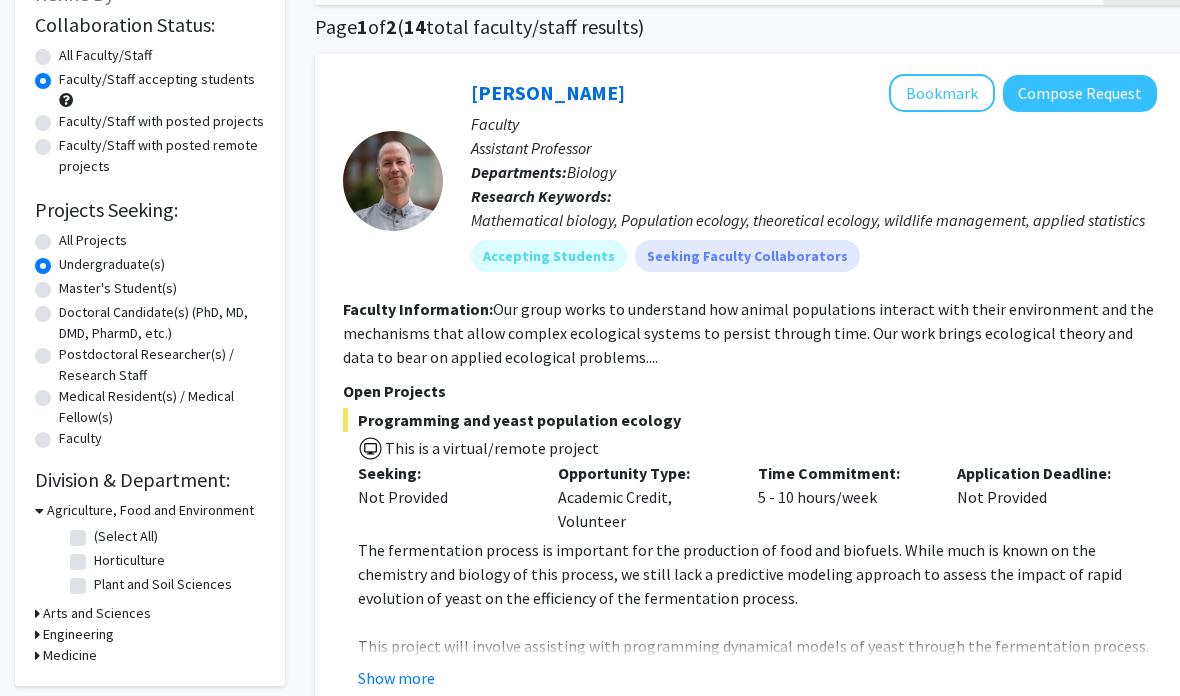 scroll, scrollTop: 19, scrollLeft: 0, axis: vertical 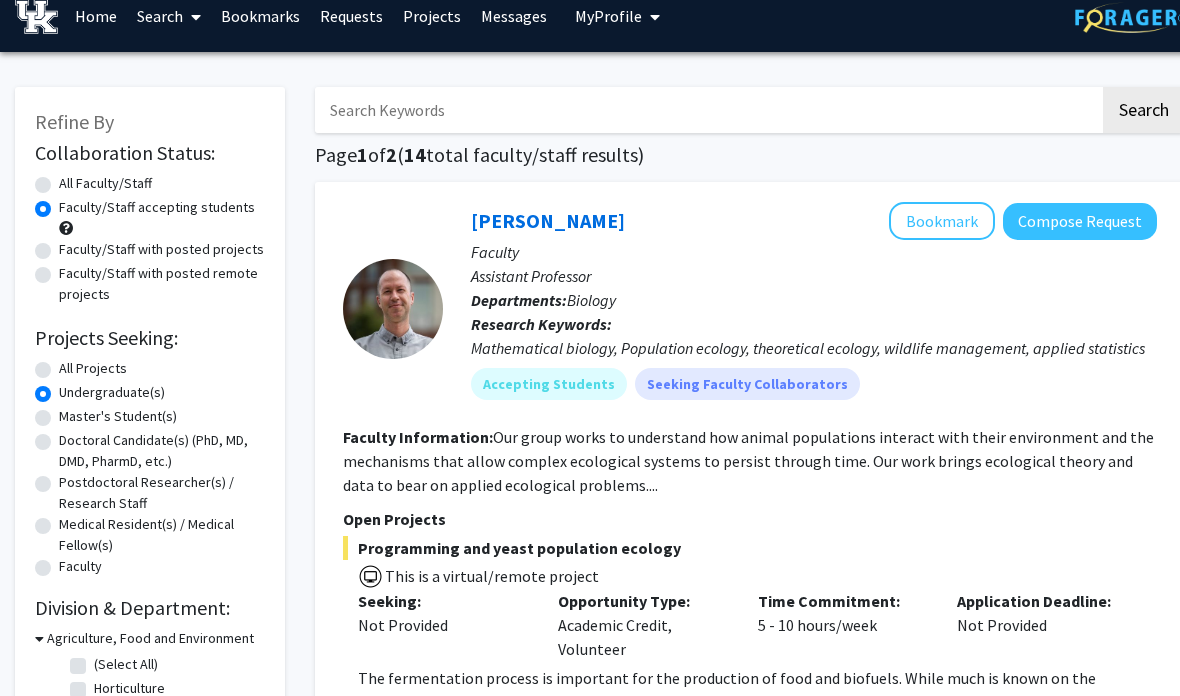 click on "All Faculty/Staff" 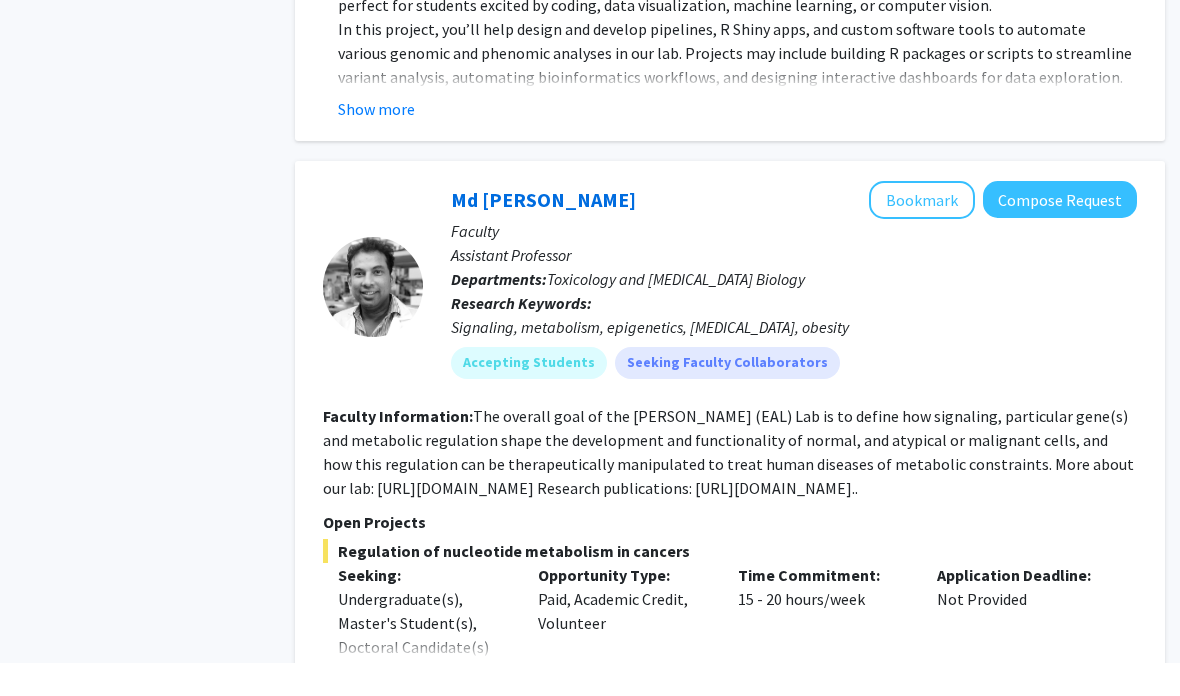 scroll, scrollTop: 9399, scrollLeft: 20, axis: both 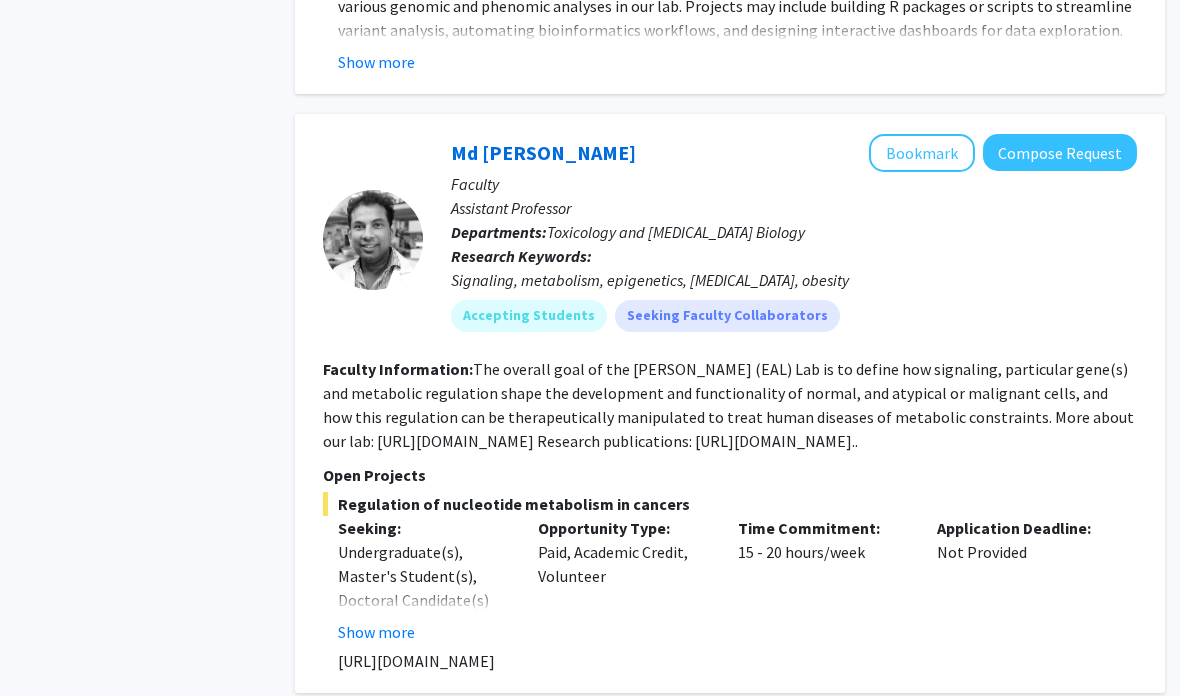 click on "Next »" 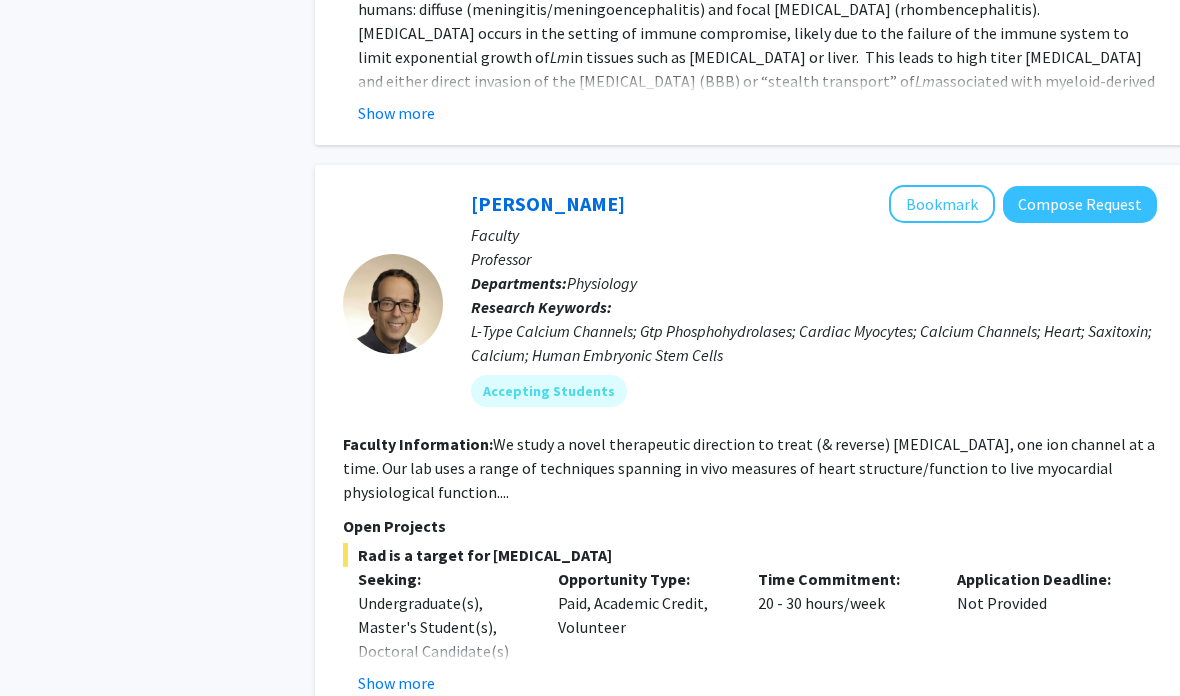 scroll, scrollTop: 2381, scrollLeft: 0, axis: vertical 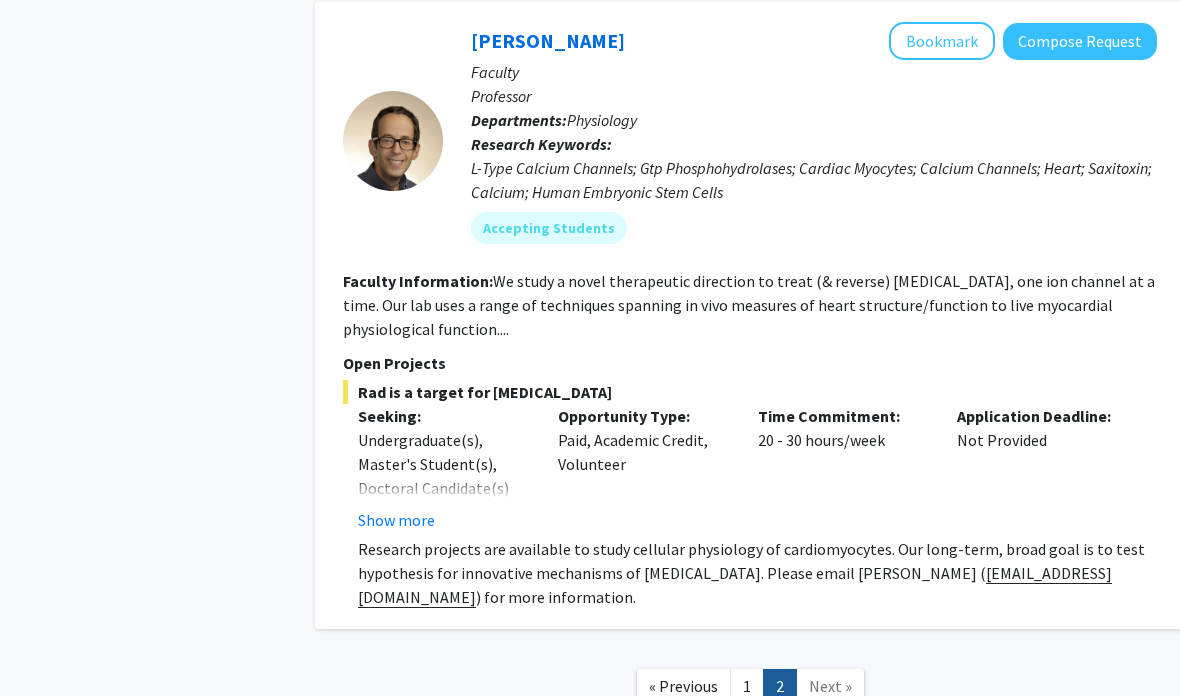 click on "[PERSON_NAME]   Bookmark
Compose Request  Faculty Professor Departments:  Physiology Research Keywords:  L-Type Calcium Channels; Gtp Phosphohydrolases; Cardiac Myocytes; Calcium Channels; Heart; Saxitoxin; Calcium; Human Embryonic Stem Cells Accepting Students Faculty Information:  We study a novel therapeutic direction to treat (& reverse) [MEDICAL_DATA], one ion channel at a time.  Our lab uses a range of techniques spanning in vivo measures of heart structure/function to live myocardial physiological function.... Open Projects  Rad is a target for [MEDICAL_DATA]  Seeking: Undergraduate(s), Master's Student(s), Doctoral Candidate(s) (PhD, MD, DMD, PharmD, etc.), Postdoctoral Researcher(s) / Research Staff Show more Opportunity Type:  Paid, Academic Credit, Volunteer  Time Commitment:  20 - 30 hours/week  Application Deadline:  Not Provided  [EMAIL_ADDRESS][DOMAIN_NAME] ) for more information." 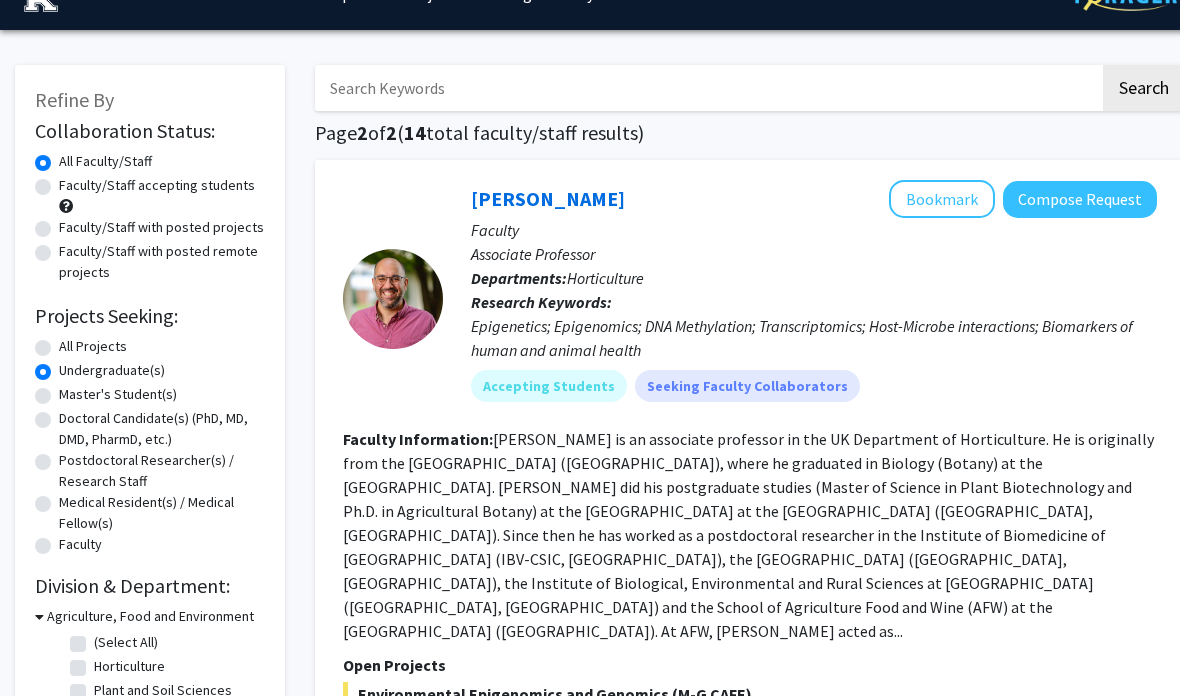 scroll, scrollTop: 0, scrollLeft: 0, axis: both 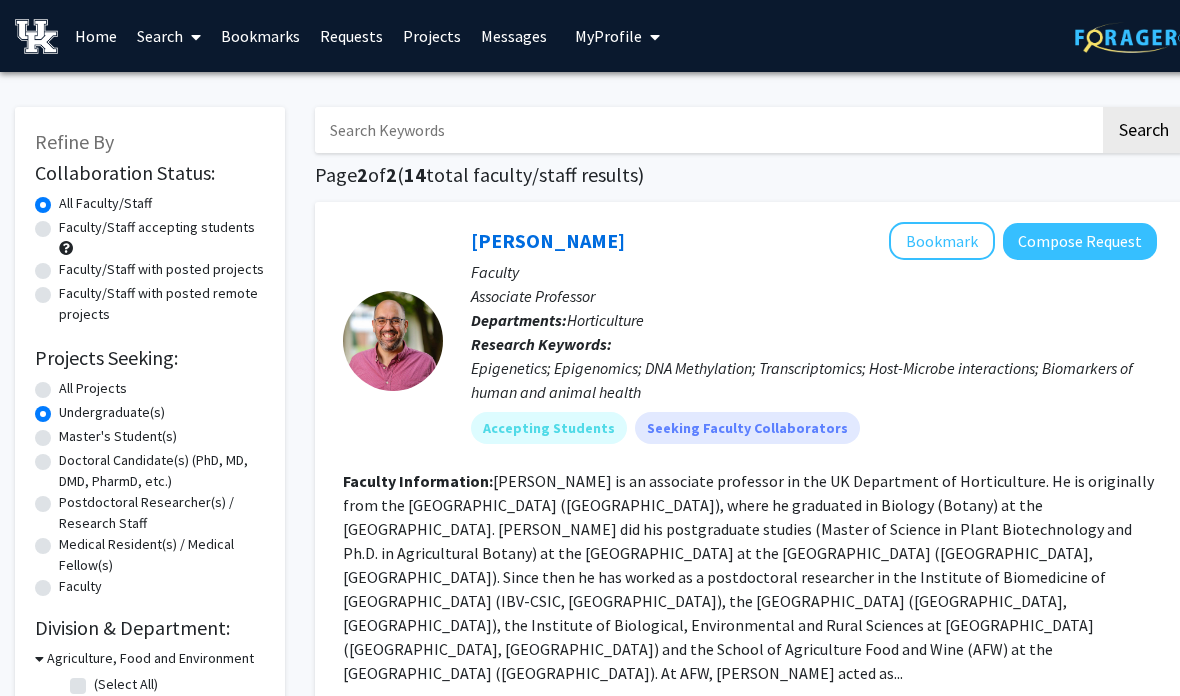 click on "Faculty/Staff accepting students" 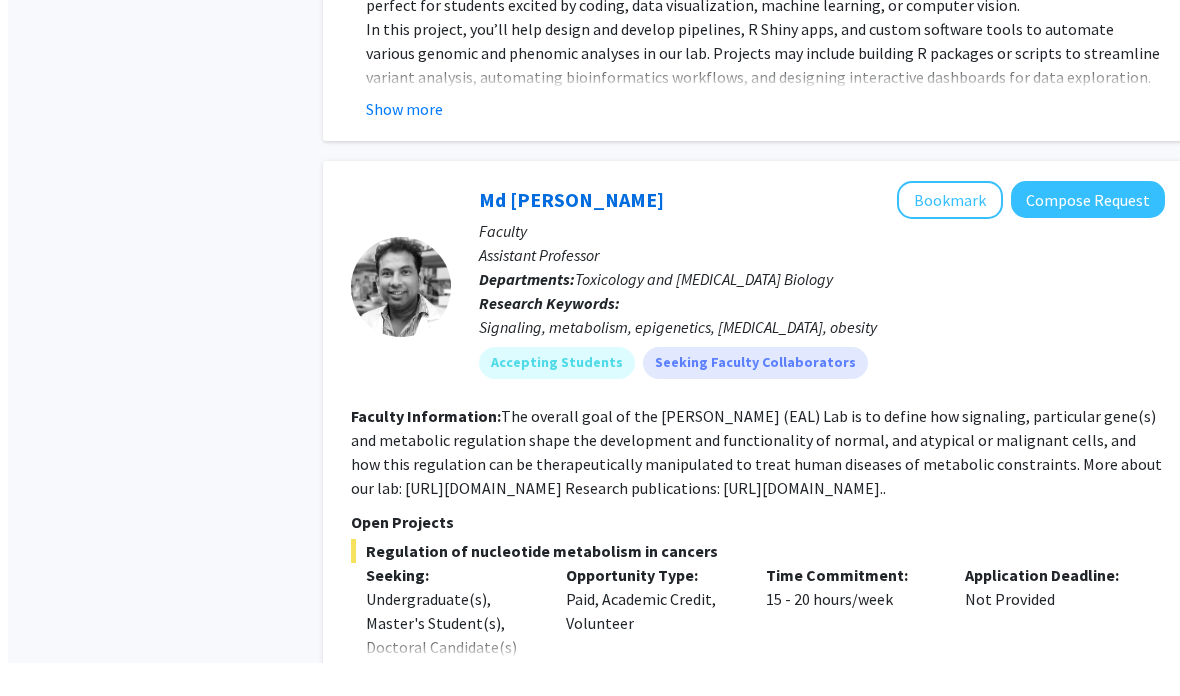 scroll, scrollTop: 9319, scrollLeft: 0, axis: vertical 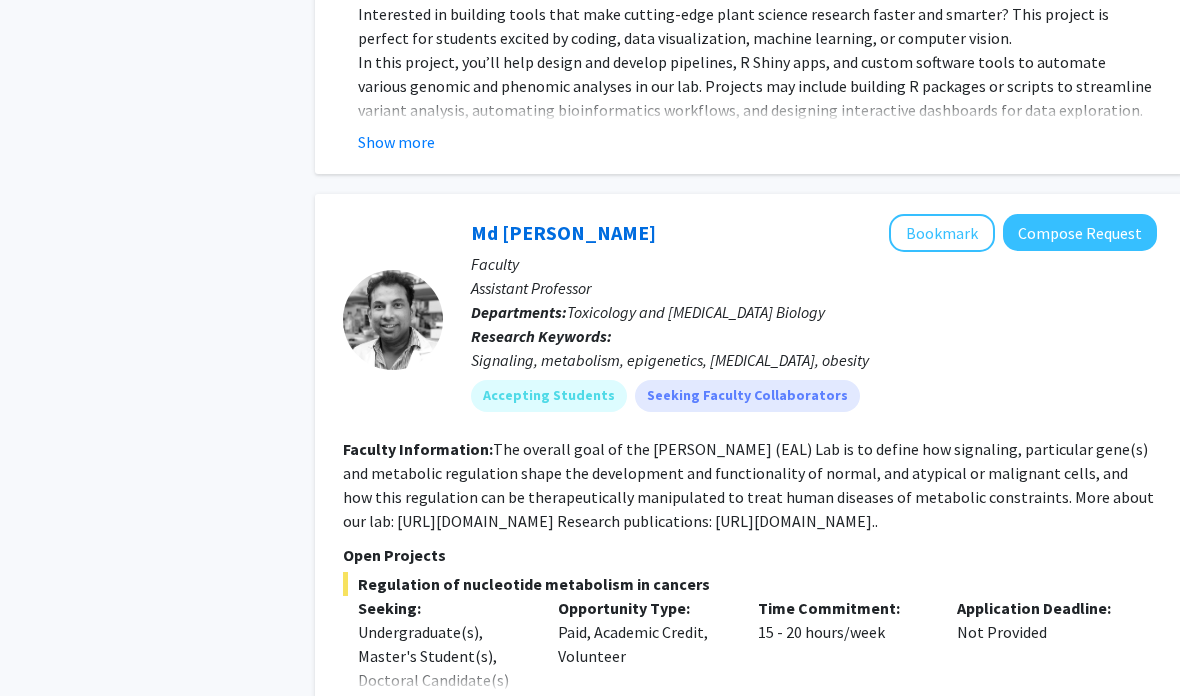 click on "Next »" 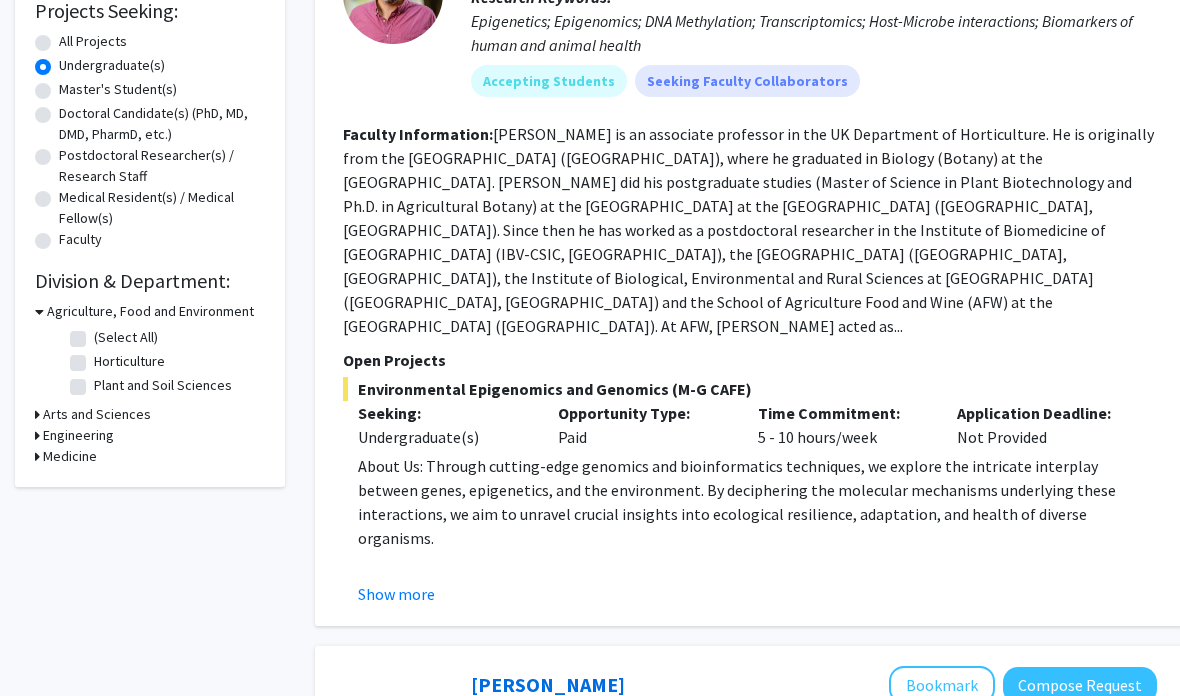 scroll, scrollTop: 0, scrollLeft: 0, axis: both 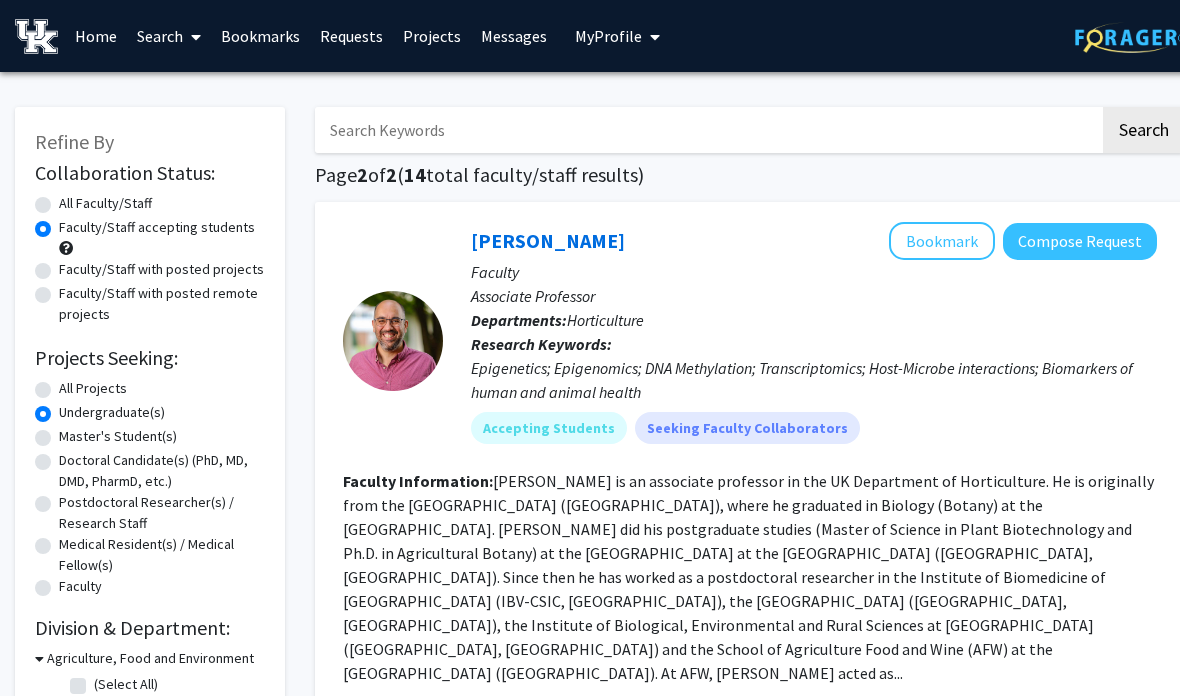 click on "All Projects" 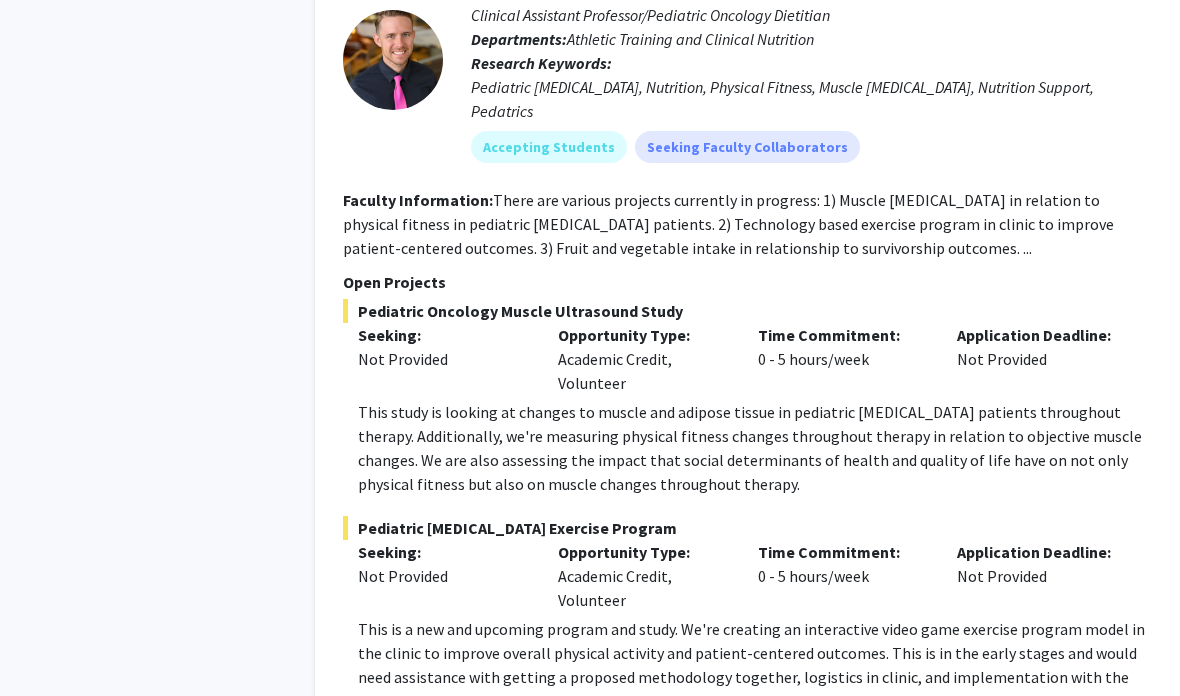scroll, scrollTop: 3448, scrollLeft: 0, axis: vertical 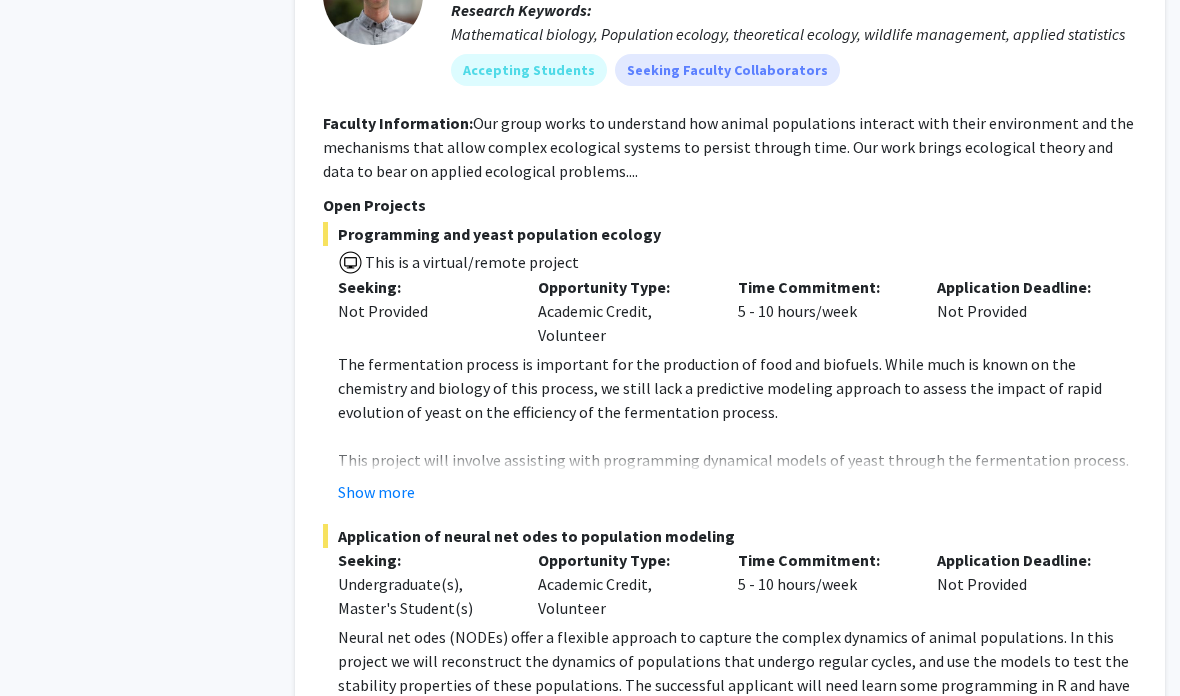 click on "2" 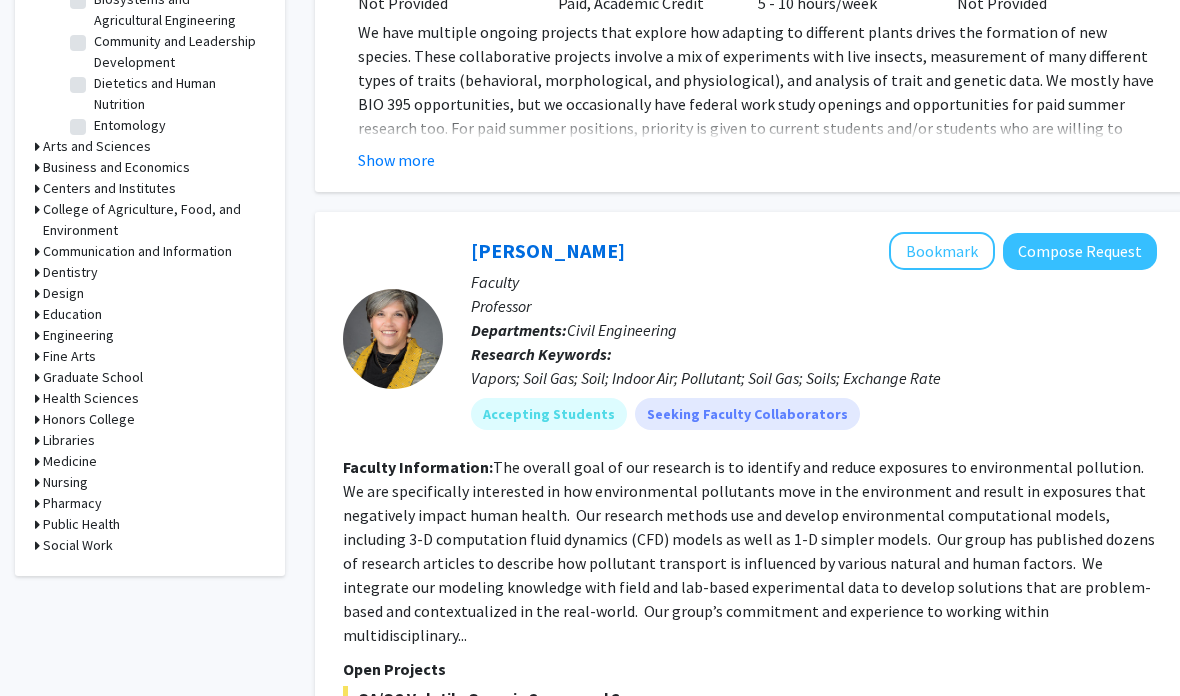 scroll, scrollTop: 736, scrollLeft: 0, axis: vertical 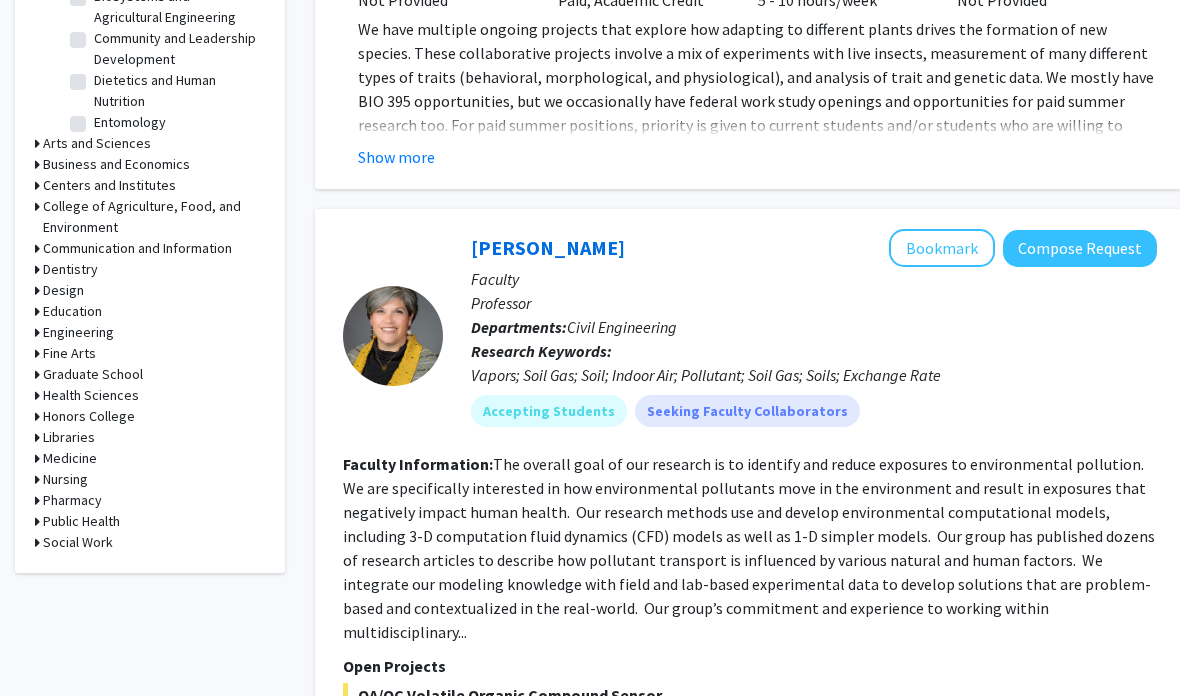 click on "Engineering" at bounding box center (78, 332) 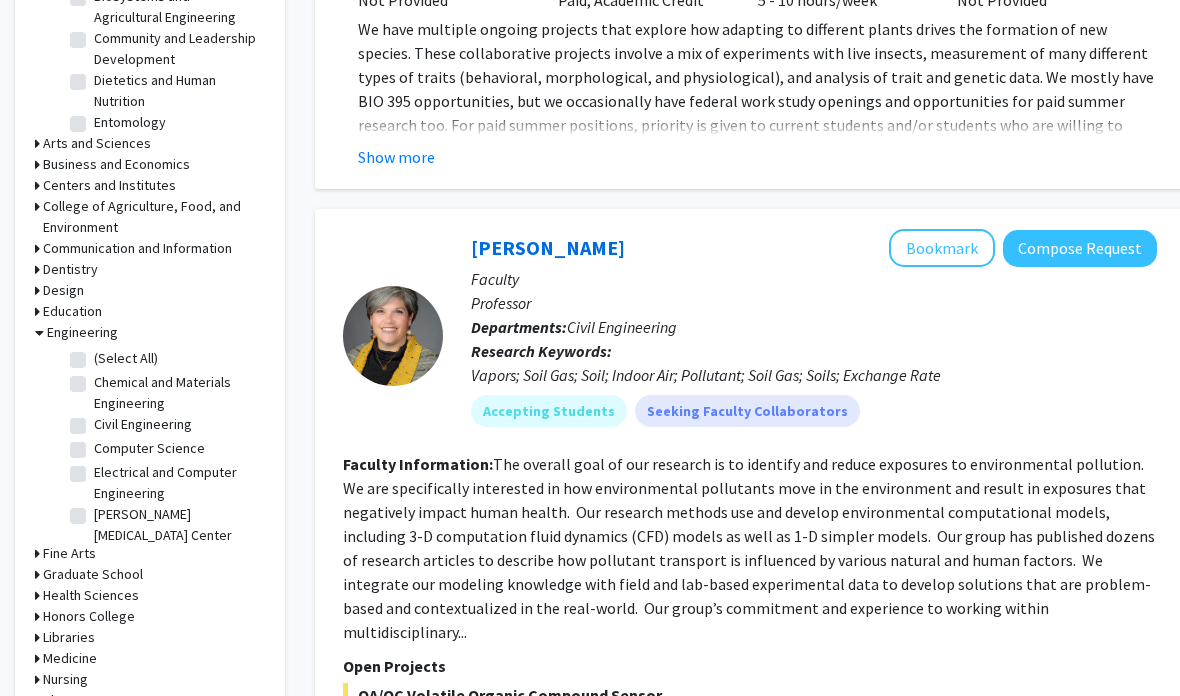 click on "Mechanical and Aerospace Engineering" 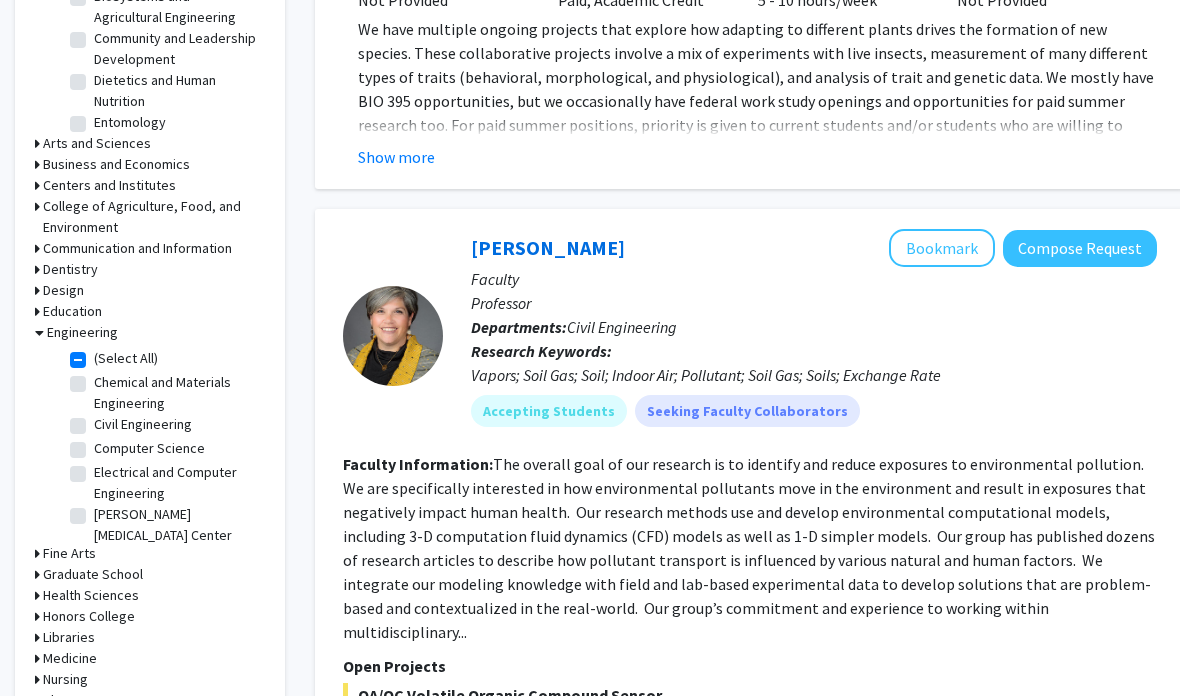 checkbox on "true" 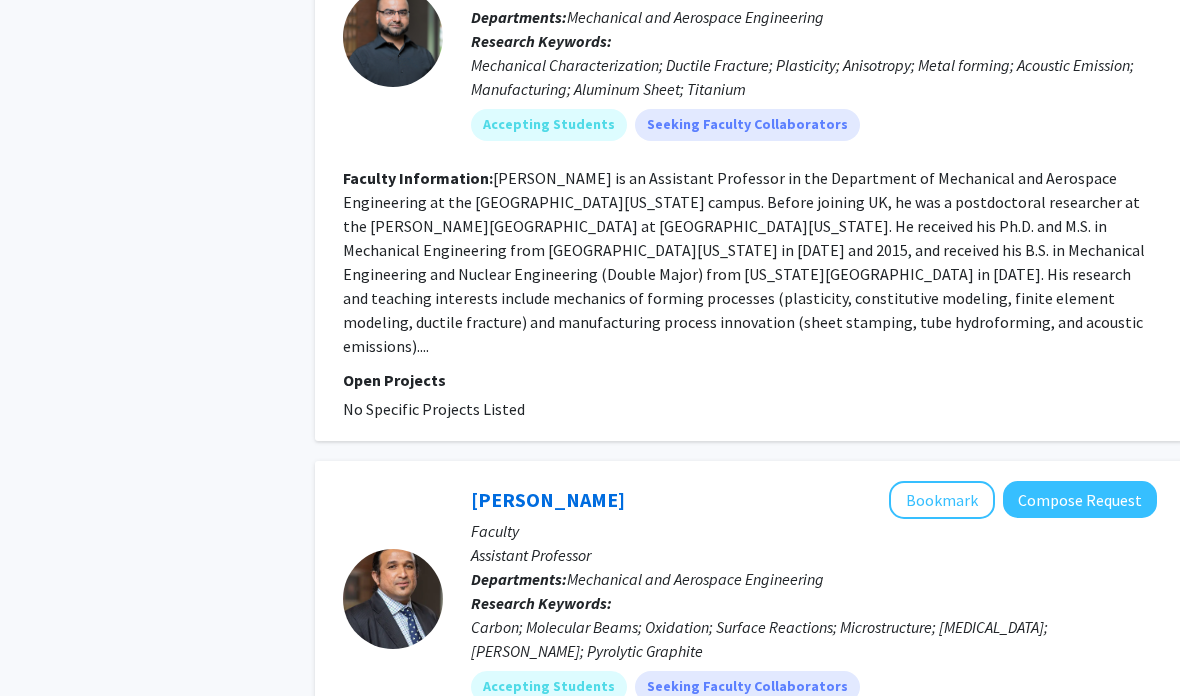 scroll, scrollTop: 4183, scrollLeft: 0, axis: vertical 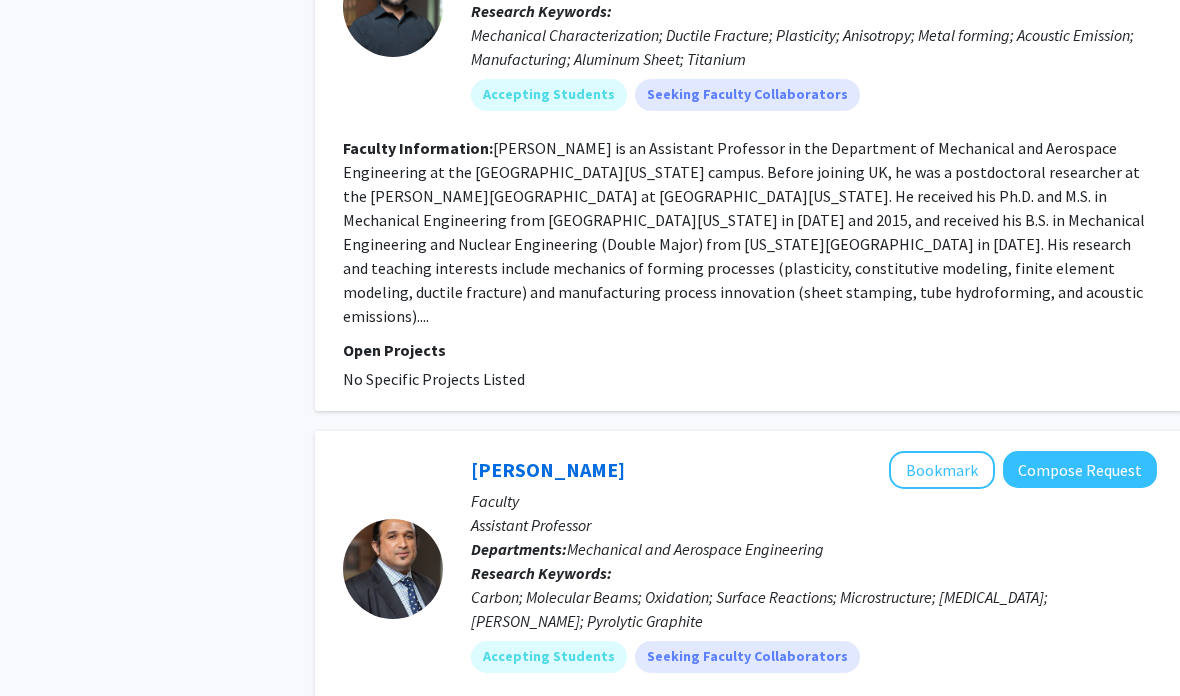 click 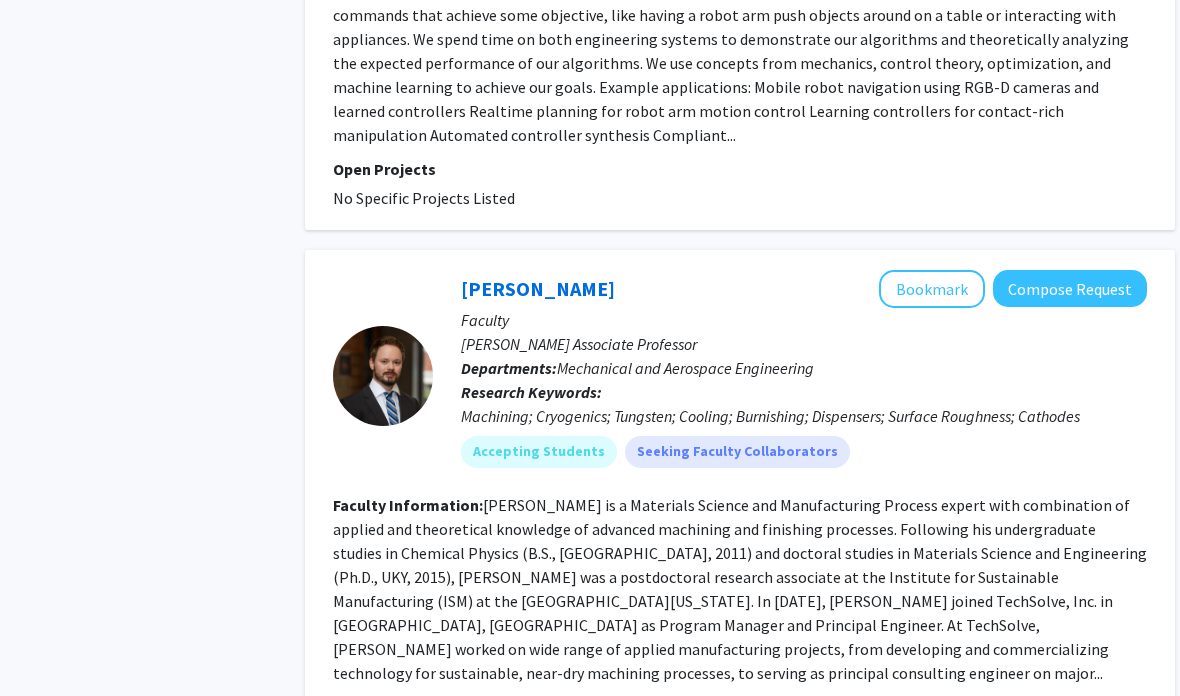 scroll, scrollTop: 2727, scrollLeft: 10, axis: both 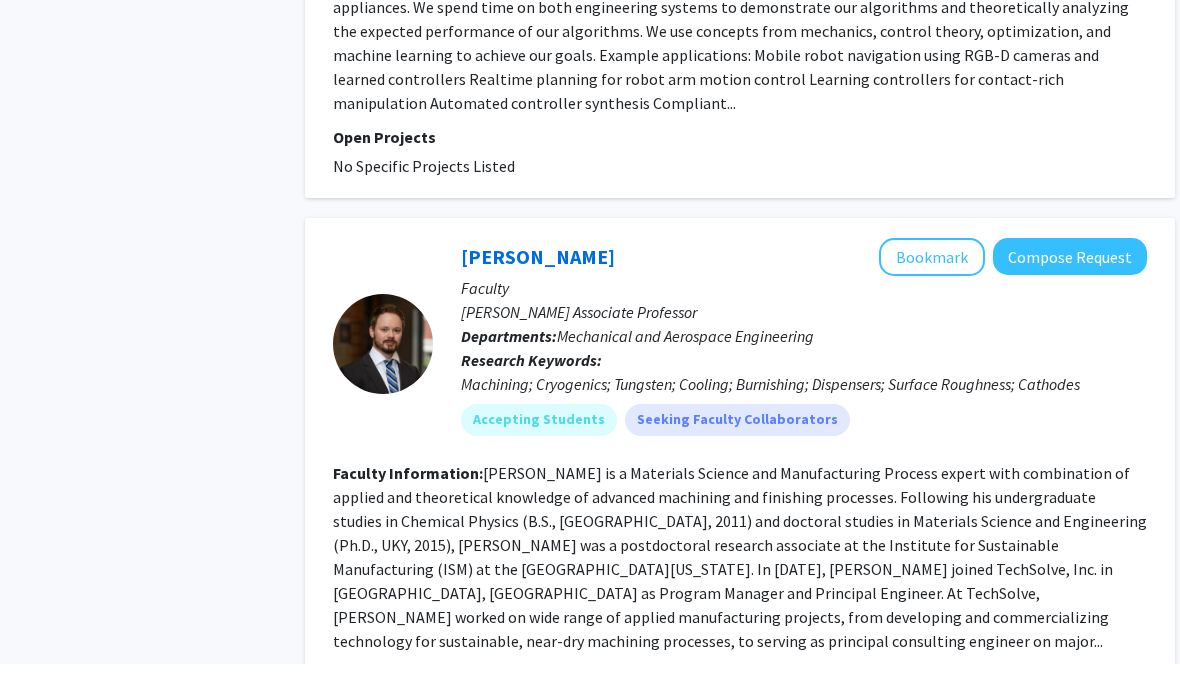 click on "Compose Request" 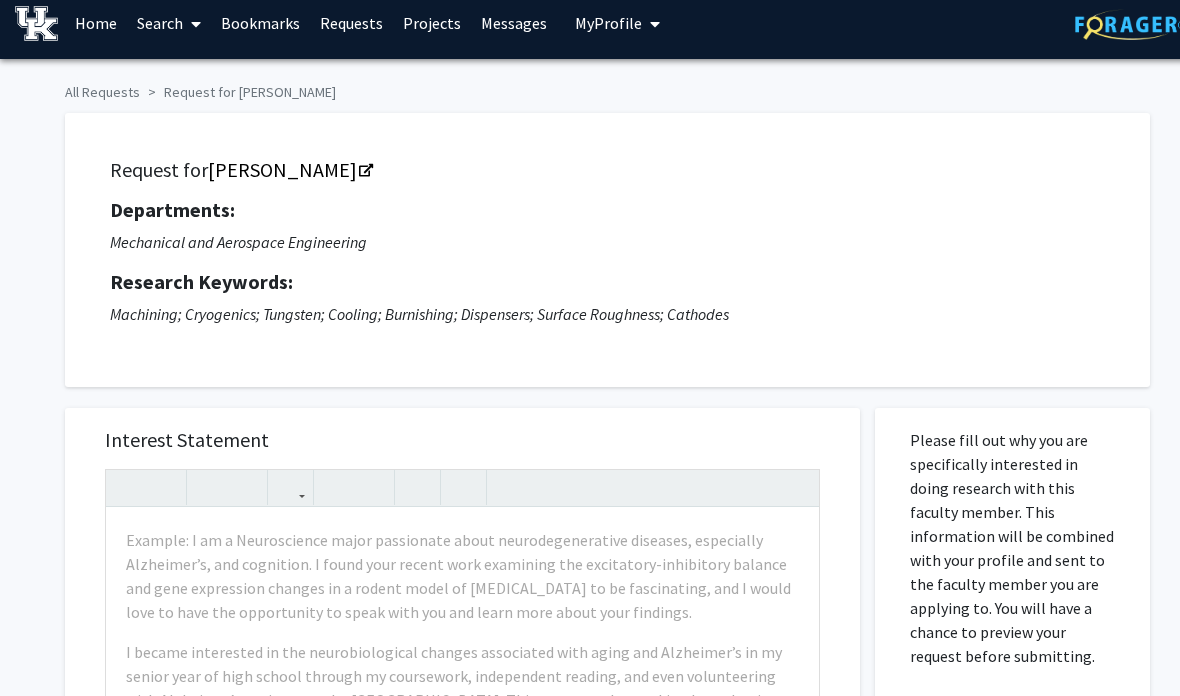 scroll, scrollTop: 0, scrollLeft: 0, axis: both 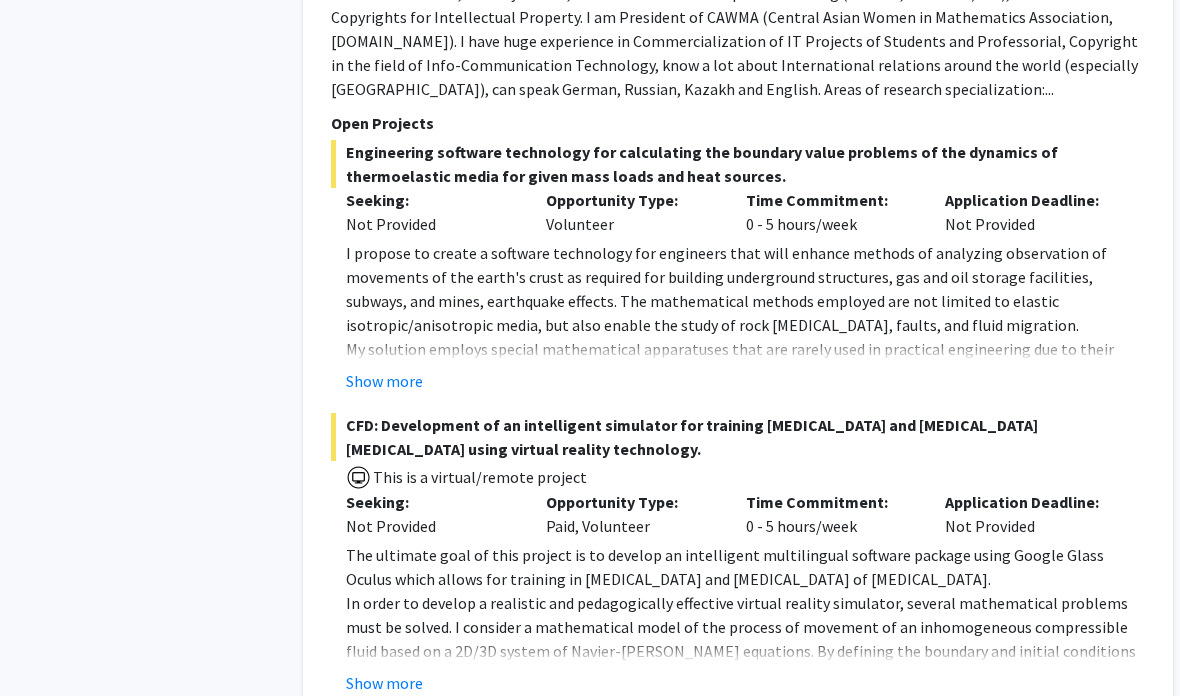 click on "Show more" 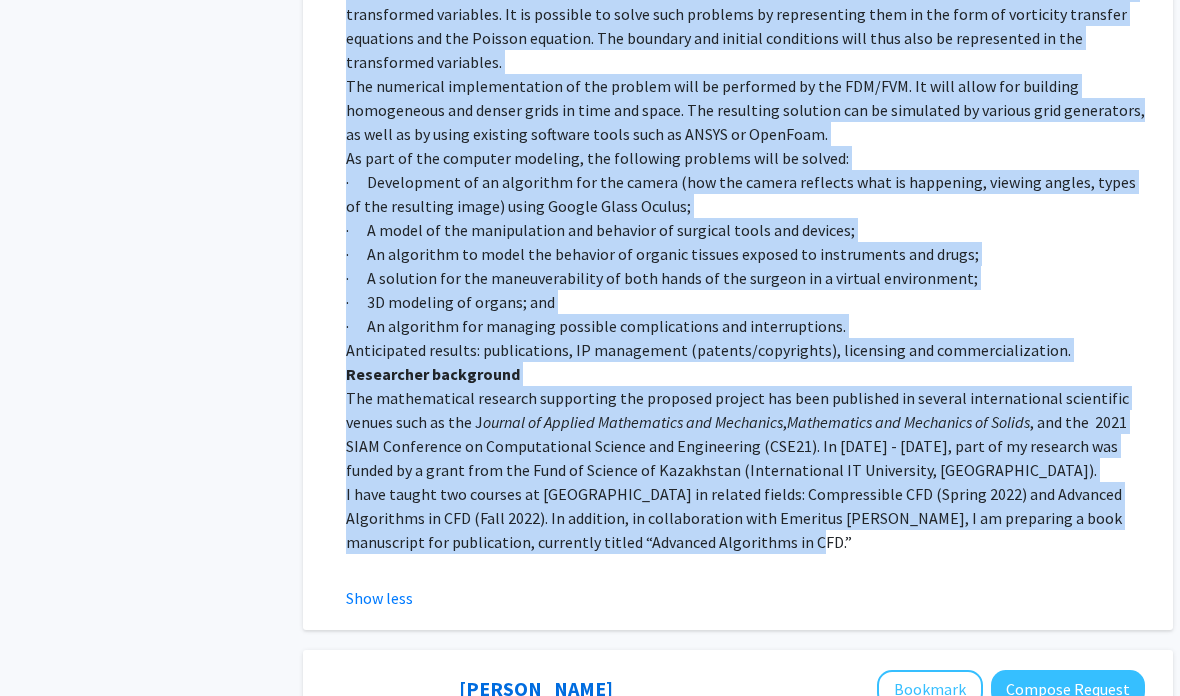 scroll, scrollTop: 2557, scrollLeft: 12, axis: both 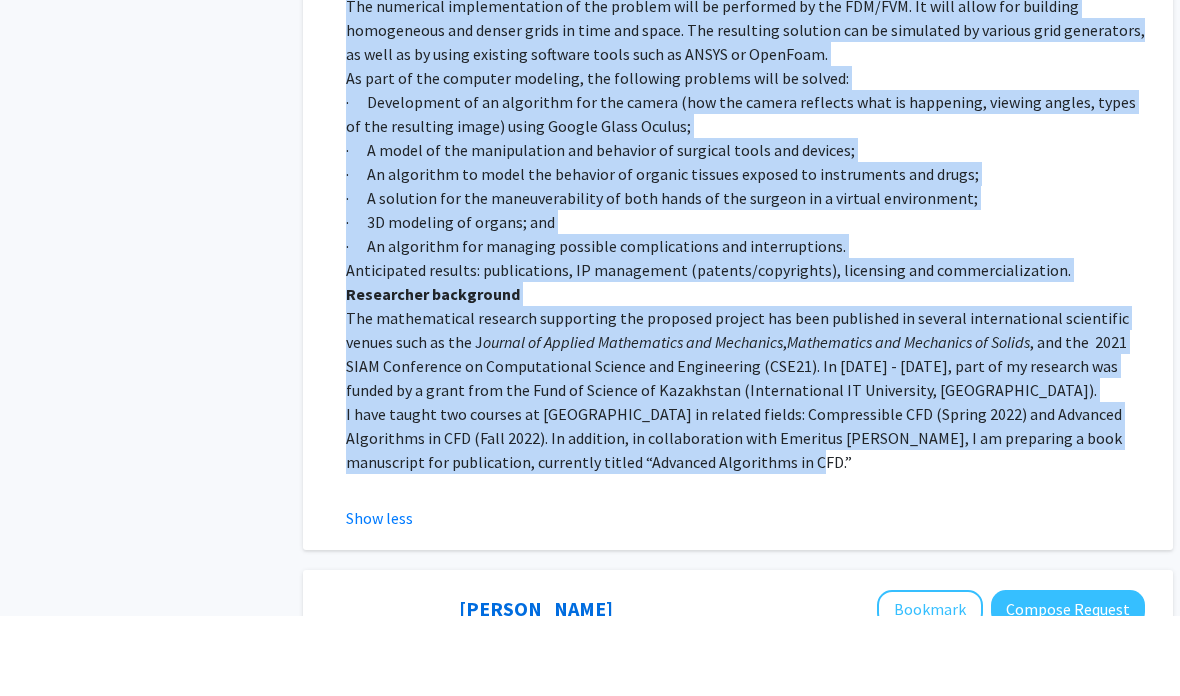 click on "Refine By Collaboration Status: Collaboration Status  All Faculty/Staff    Collaboration Status  Faculty/Staff accepting students    Collaboration Status  Faculty/Staff with posted projects    Collaboration Status  Faculty/Staff with posted remote projects    Projects Seeking: Projects Seeking Level  All Projects    Projects Seeking Level  Undergraduate(s)    Projects Seeking Level  Master's Student(s)    Projects Seeking Level  Doctoral Candidate(s) (PhD, MD, DMD, PharmD, etc.)    Projects Seeking Level  Postdoctoral Researcher(s) / Research Staff    Projects Seeking Level  Medical Resident(s) / Medical Fellow(s)    Projects Seeking Level  Faculty    Division & Department:      Engineering  Mechanical and Aerospace Engineering  Mechanical and Aerospace Engineering" 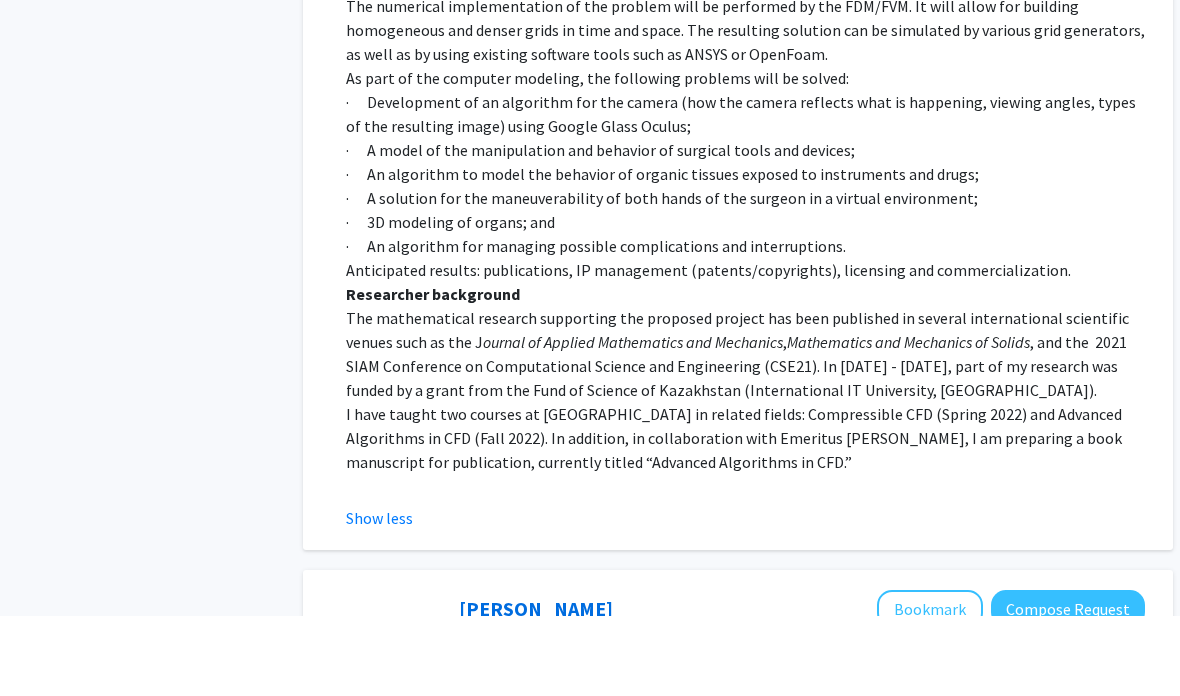 click on "Refine By Collaboration Status: Collaboration Status  All Faculty/Staff    Collaboration Status  Faculty/Staff accepting students    Collaboration Status  Faculty/Staff with posted projects    Collaboration Status  Faculty/Staff with posted remote projects    Projects Seeking: Projects Seeking Level  All Projects    Projects Seeking Level  Undergraduate(s)    Projects Seeking Level  Master's Student(s)    Projects Seeking Level  Doctoral Candidate(s) (PhD, MD, DMD, PharmD, etc.)    Projects Seeking Level  Postdoctoral Researcher(s) / Research Staff    Projects Seeking Level  Medical Resident(s) / Medical Fellow(s)    Projects Seeking Level  Faculty    Division & Department:      Engineering  Mechanical and Aerospace Engineering  Mechanical and Aerospace Engineering" 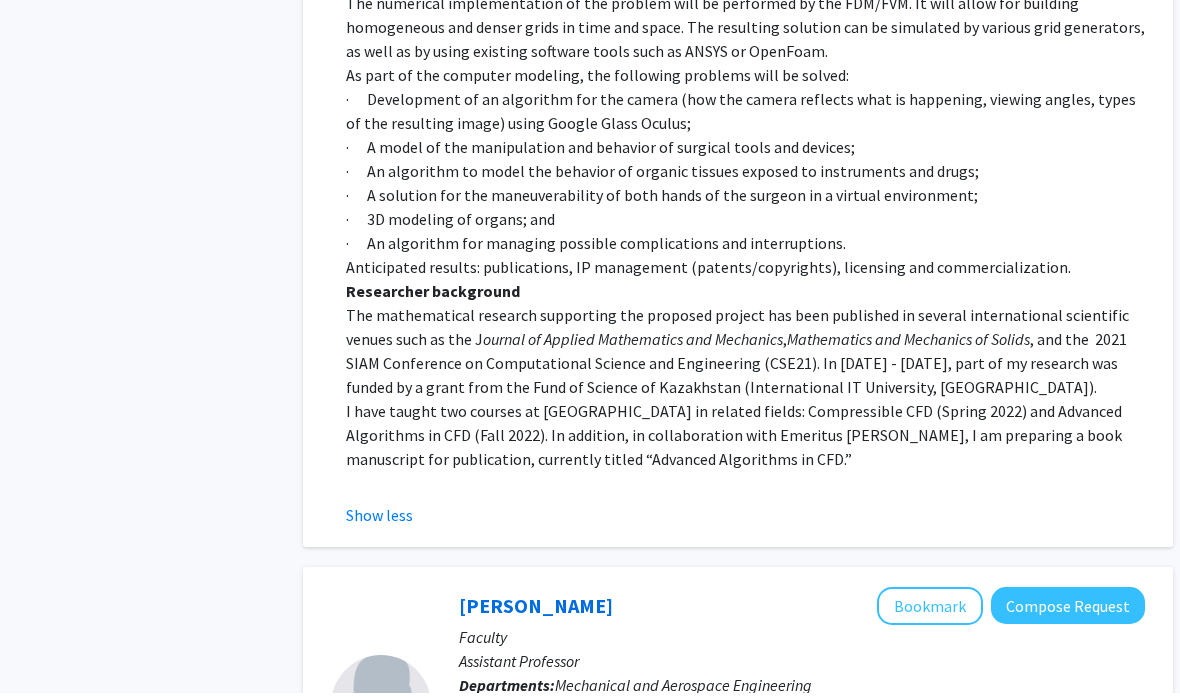 click on "Refine By Collaboration Status: Collaboration Status  All Faculty/Staff    Collaboration Status  Faculty/Staff accepting students    Collaboration Status  Faculty/Staff with posted projects    Collaboration Status  Faculty/Staff with posted remote projects    Projects Seeking: Projects Seeking Level  All Projects    Projects Seeking Level  Undergraduate(s)    Projects Seeking Level  Master's Student(s)    Projects Seeking Level  Doctoral Candidate(s) (PhD, MD, DMD, PharmD, etc.)    Projects Seeking Level  Postdoctoral Researcher(s) / Research Staff    Projects Seeking Level  Medical Resident(s) / Medical Fellow(s)    Projects Seeking Level  Faculty    Division & Department:      Engineering  Mechanical and Aerospace Engineering  Mechanical and Aerospace Engineering" 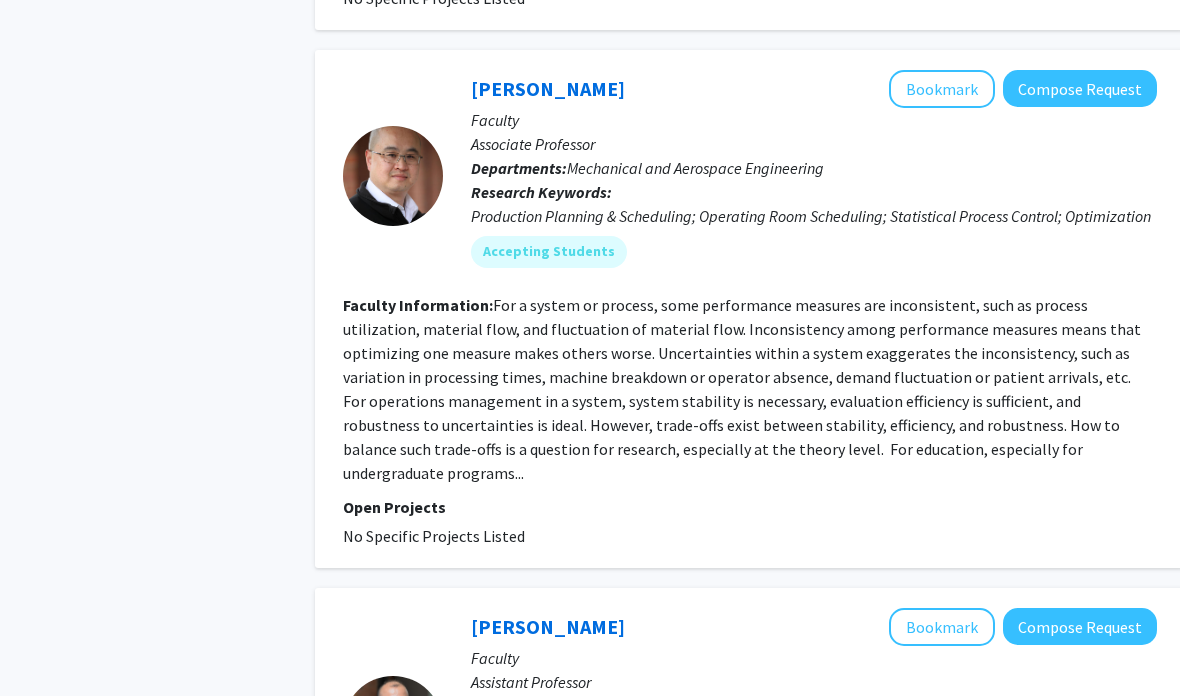 scroll, scrollTop: 4337, scrollLeft: 0, axis: vertical 